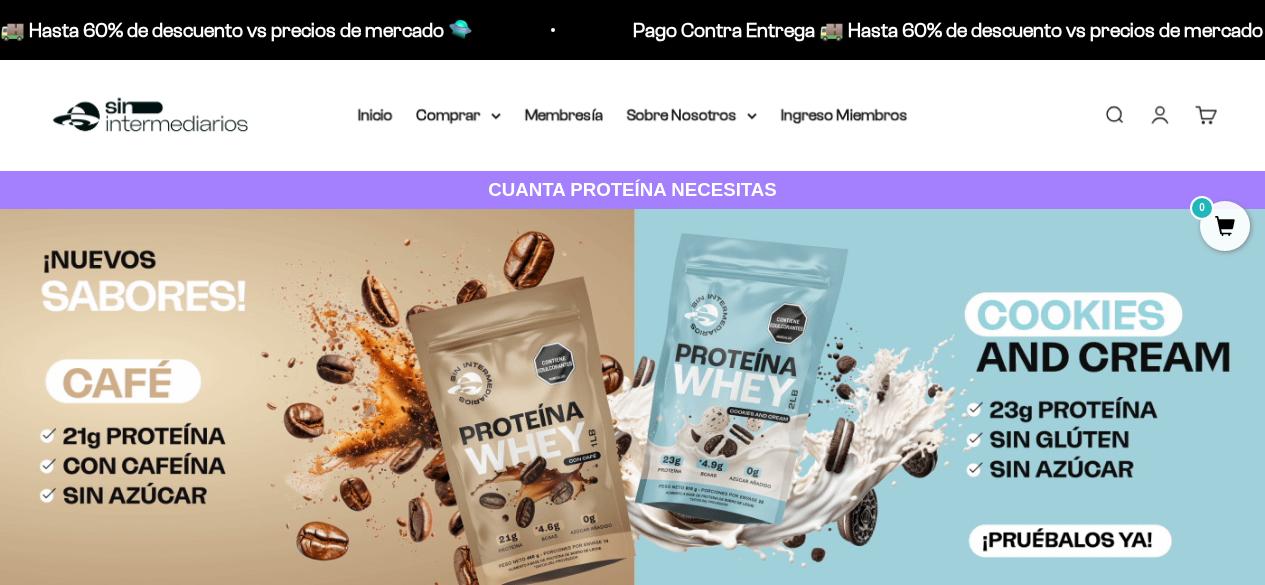 scroll, scrollTop: 0, scrollLeft: 0, axis: both 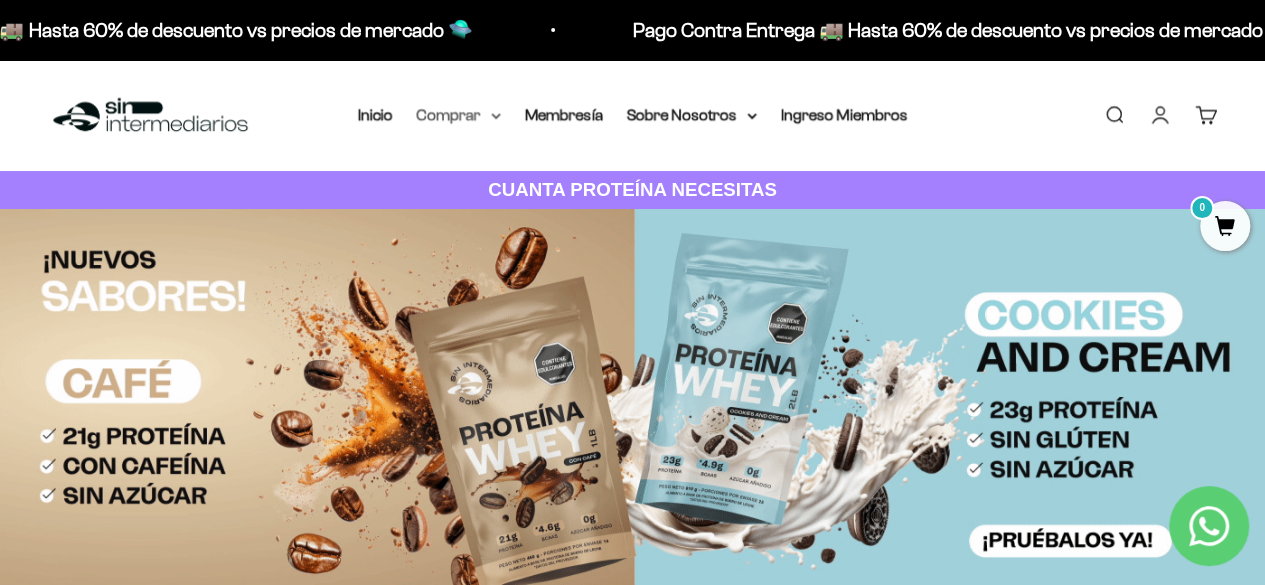 click on "Comprar" at bounding box center [459, 115] 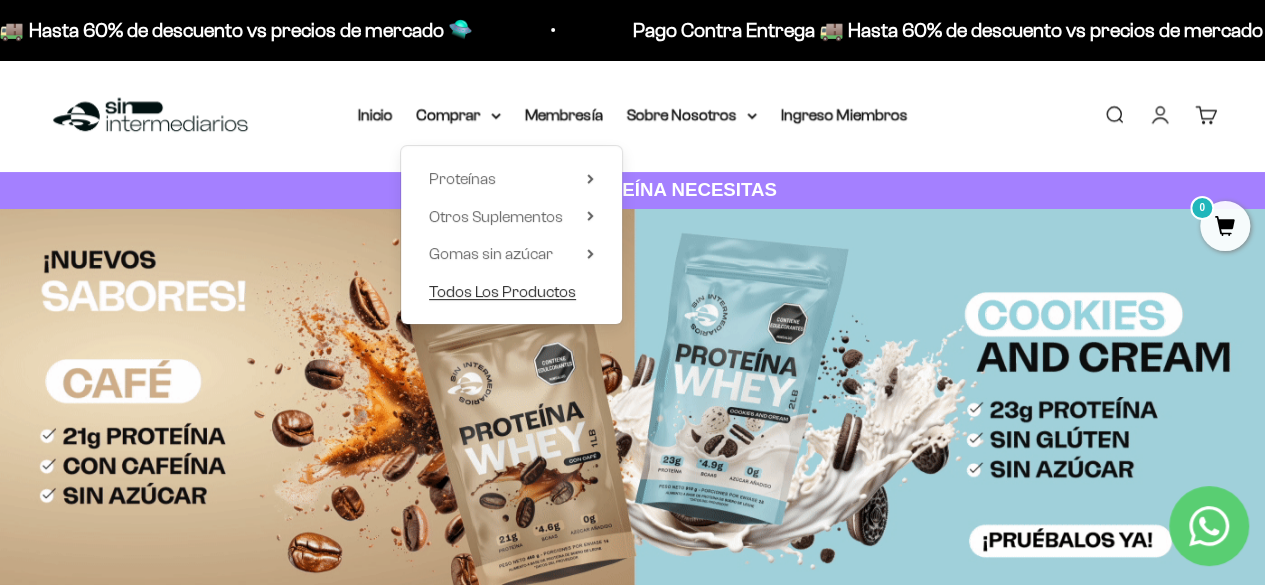 click on "Todos Los Productos" at bounding box center [502, 291] 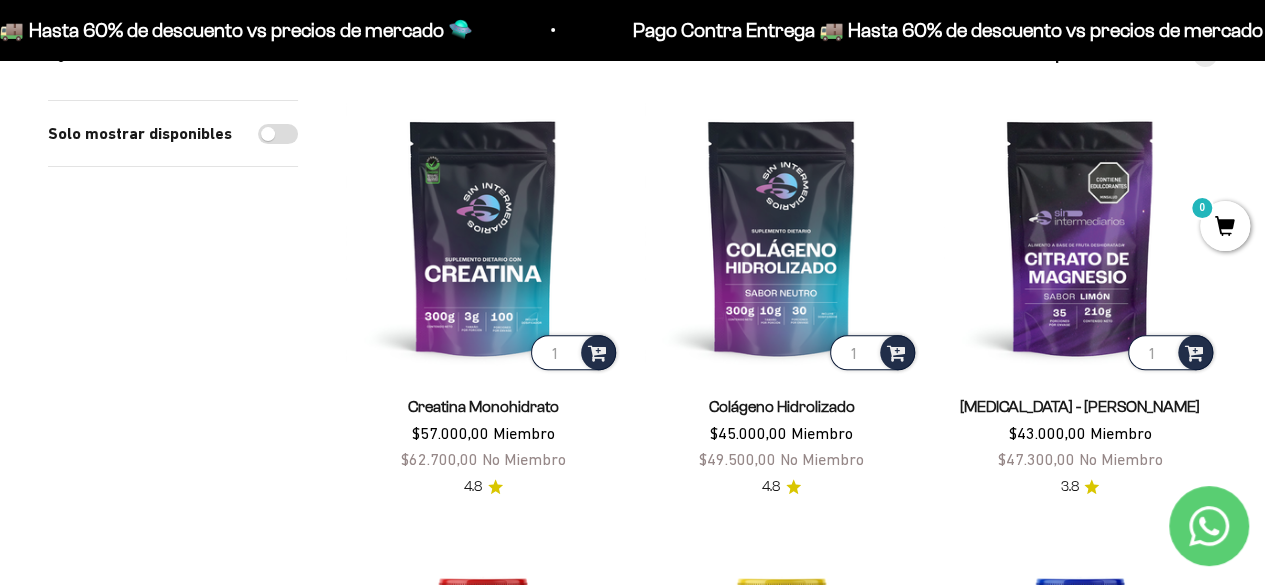 scroll, scrollTop: 218, scrollLeft: 0, axis: vertical 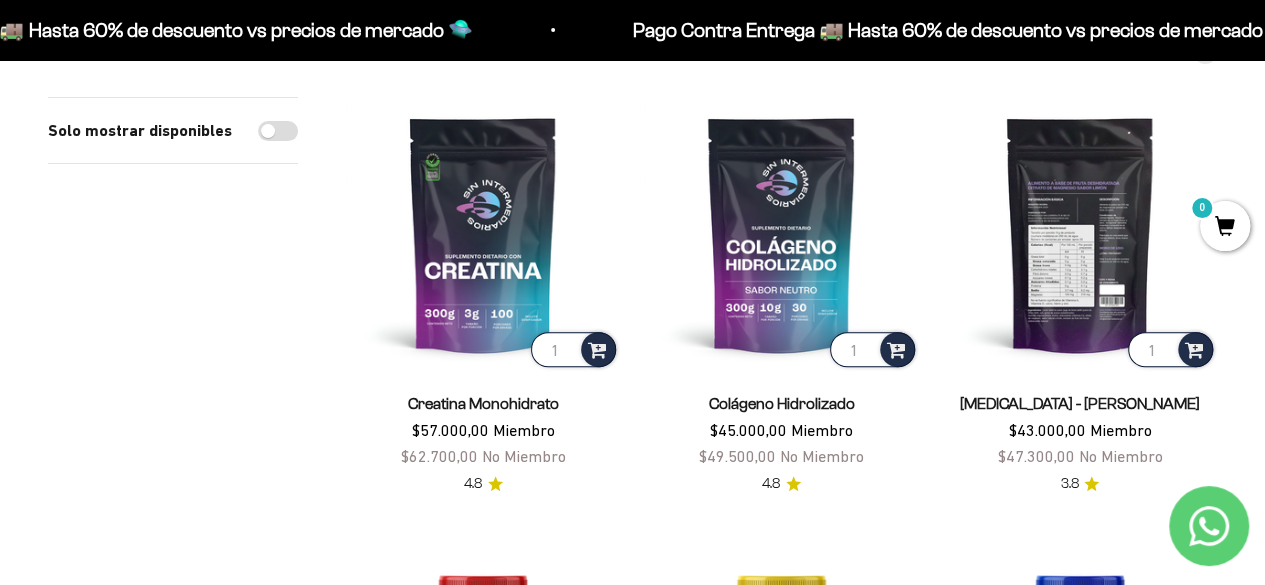 type on "2" 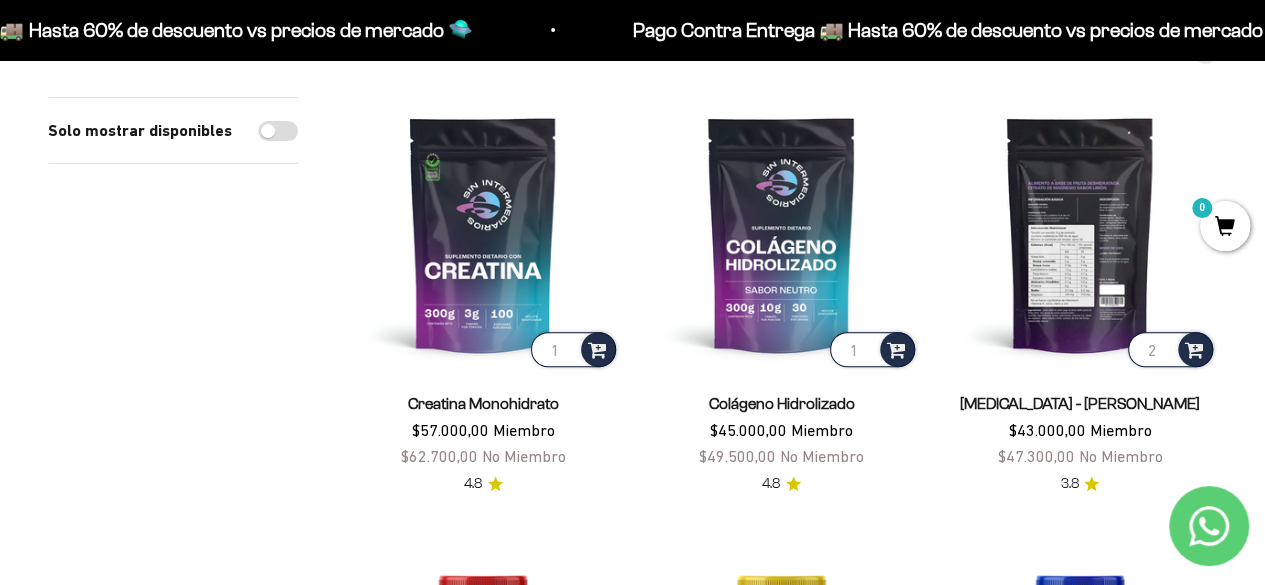 click on "2" at bounding box center [1170, 349] 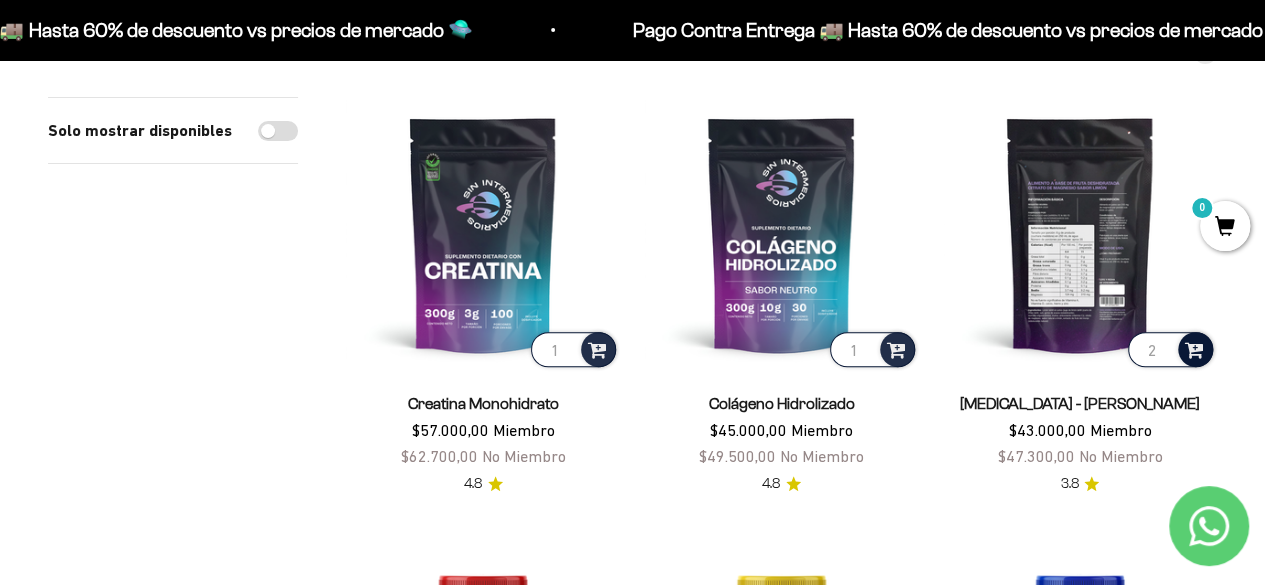 click at bounding box center [1194, 348] 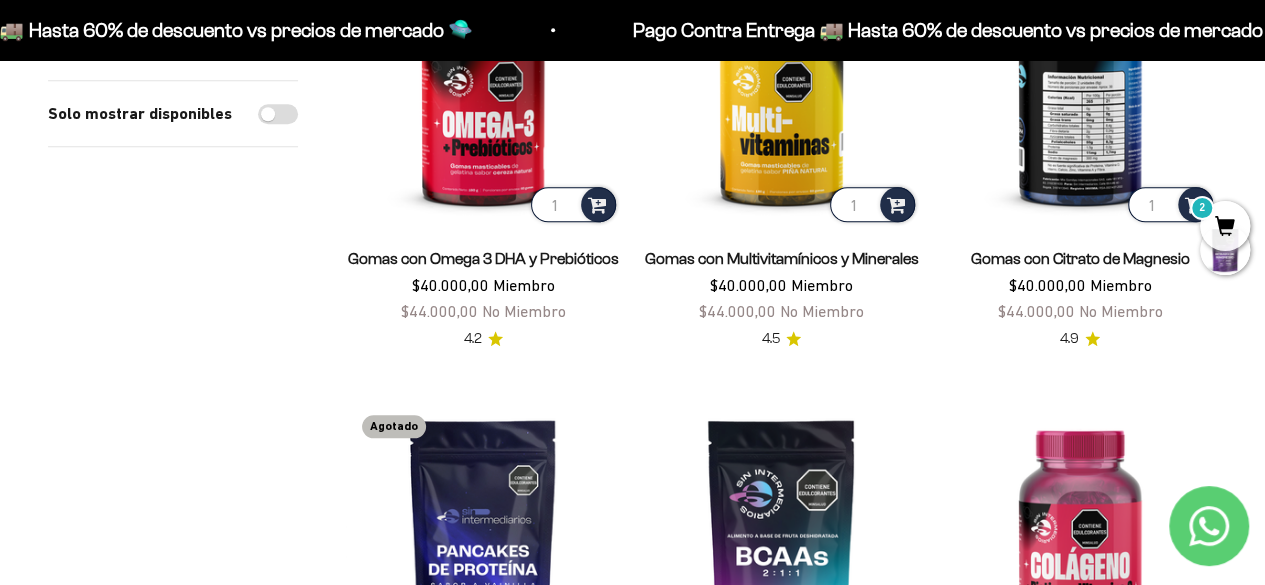 scroll, scrollTop: 847, scrollLeft: 0, axis: vertical 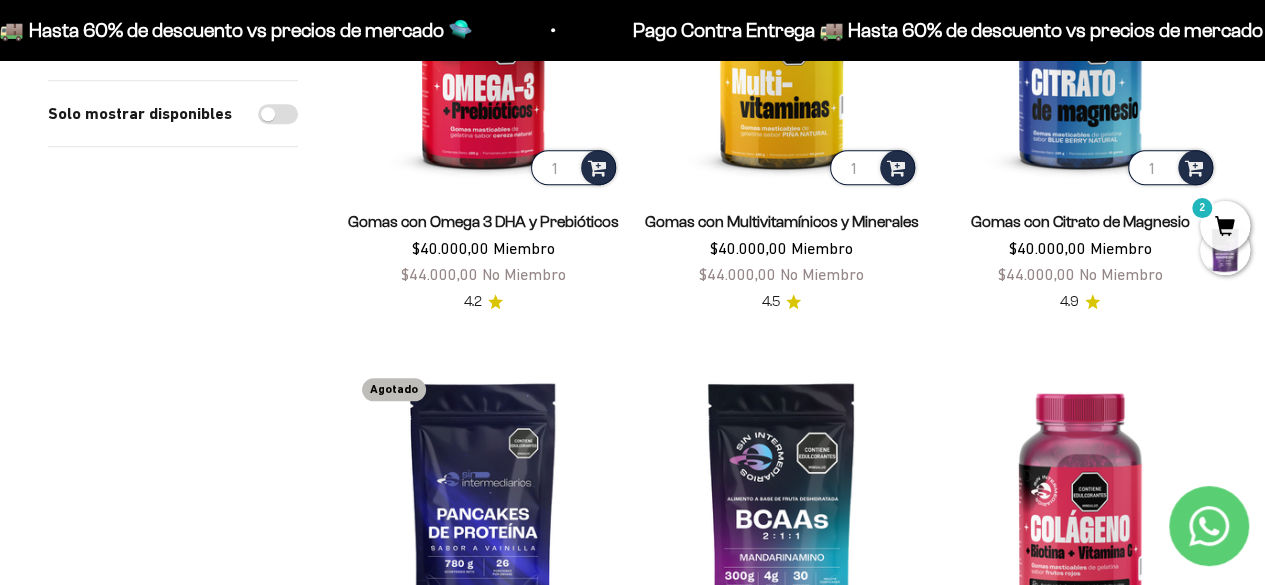 click on "Solo mostrar disponibles" at bounding box center [278, 114] 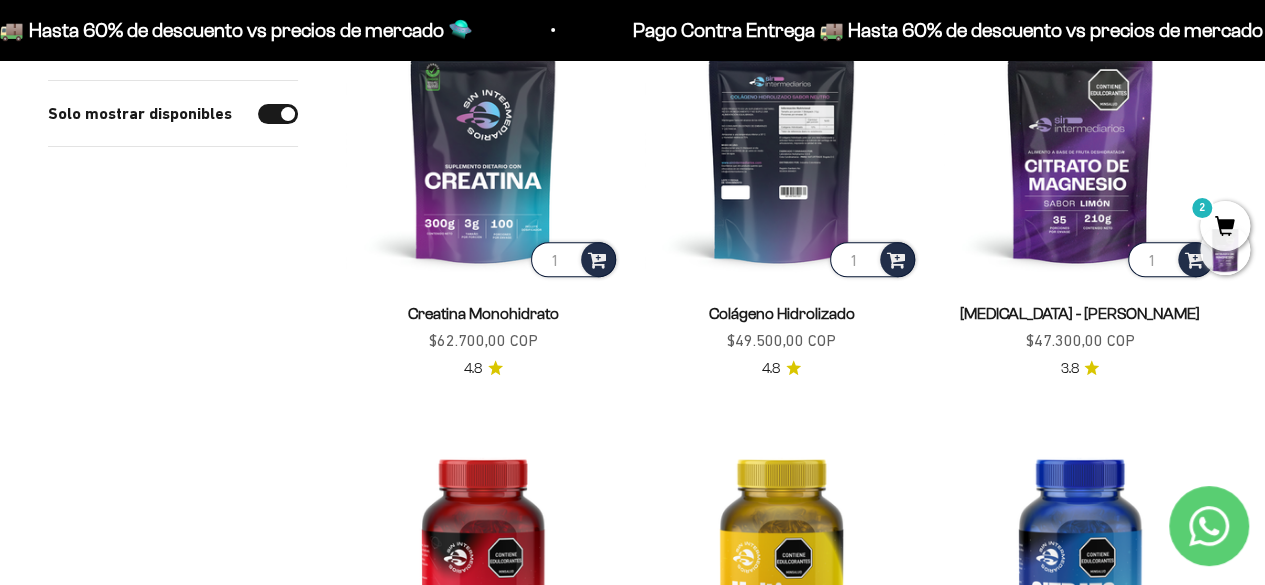 scroll, scrollTop: 234, scrollLeft: 0, axis: vertical 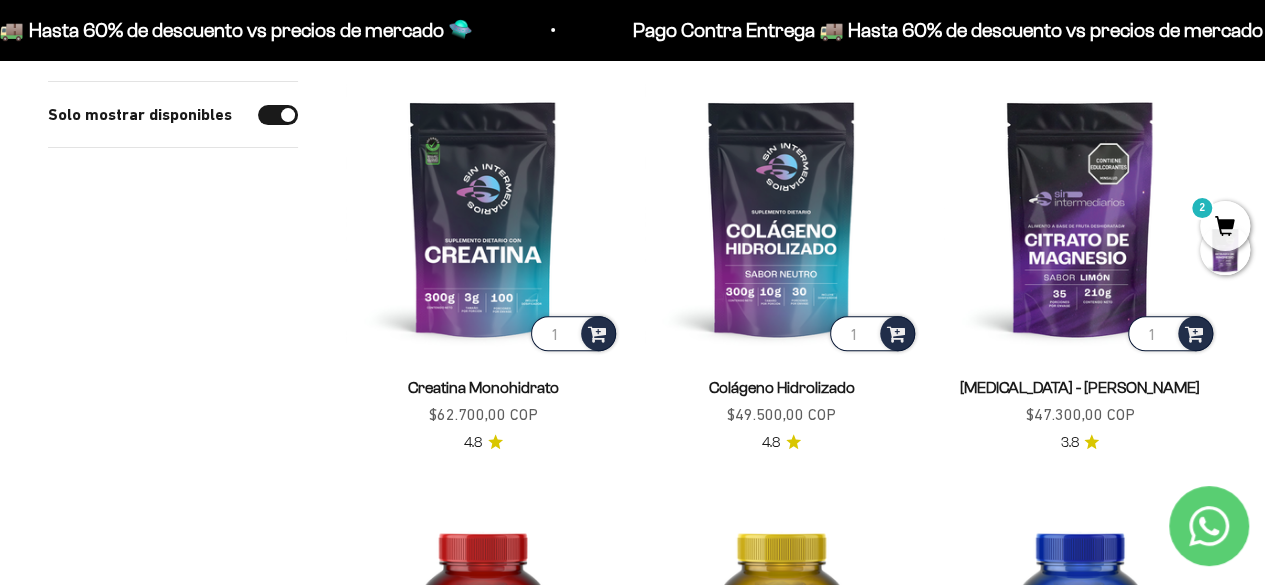 click on "2" at bounding box center (1225, 226) 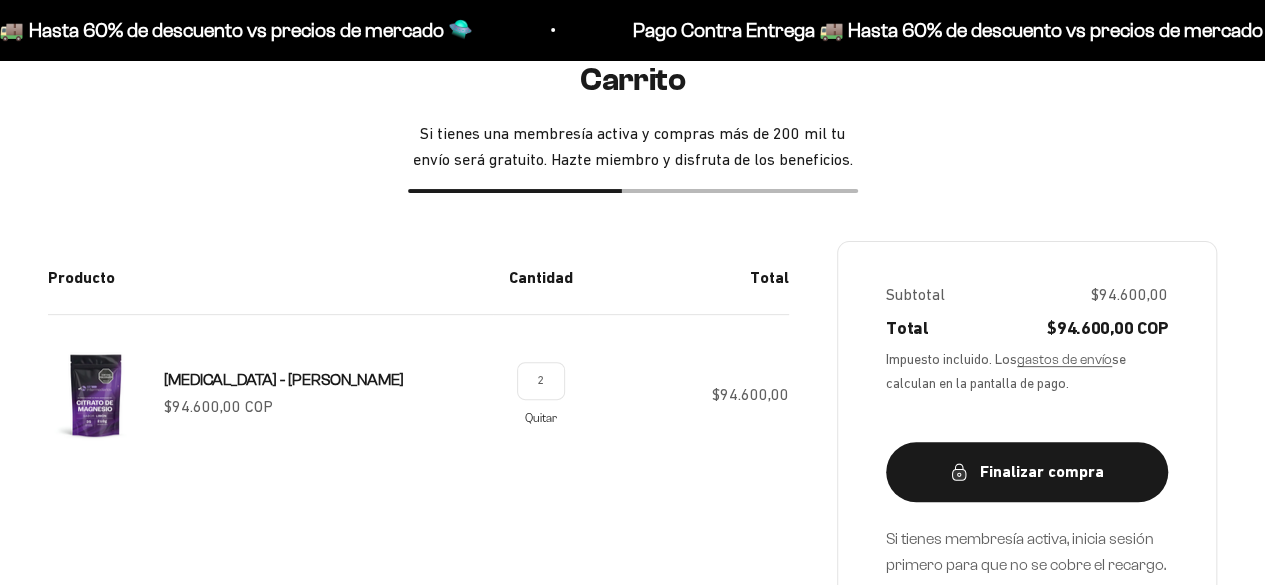 scroll, scrollTop: 284, scrollLeft: 0, axis: vertical 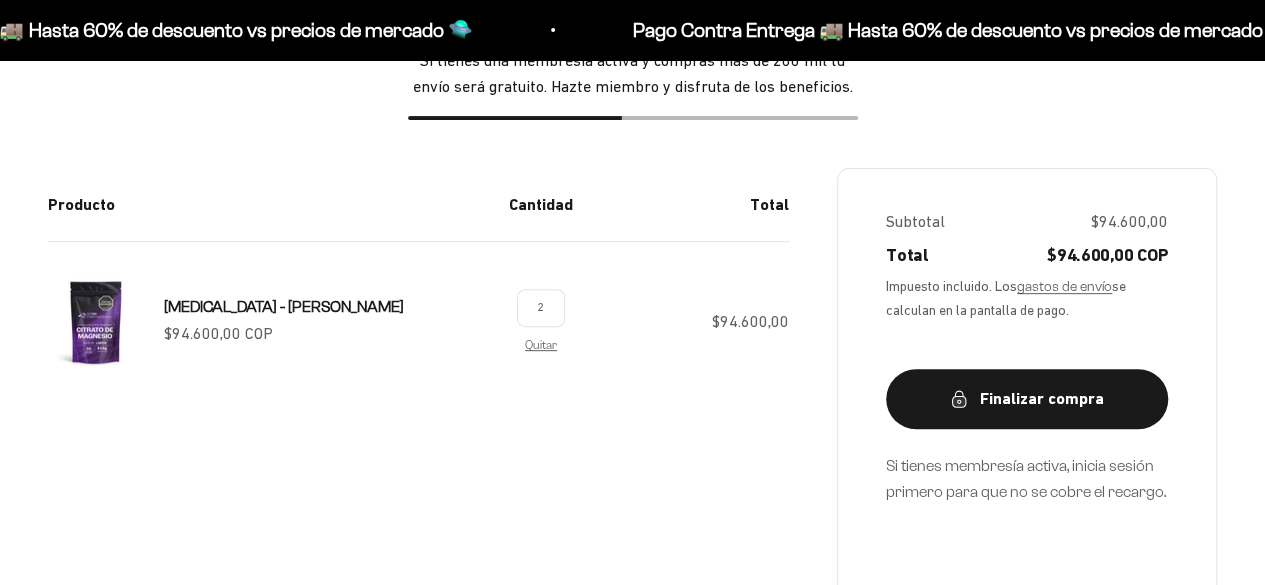click on "Quitar" at bounding box center [541, 345] 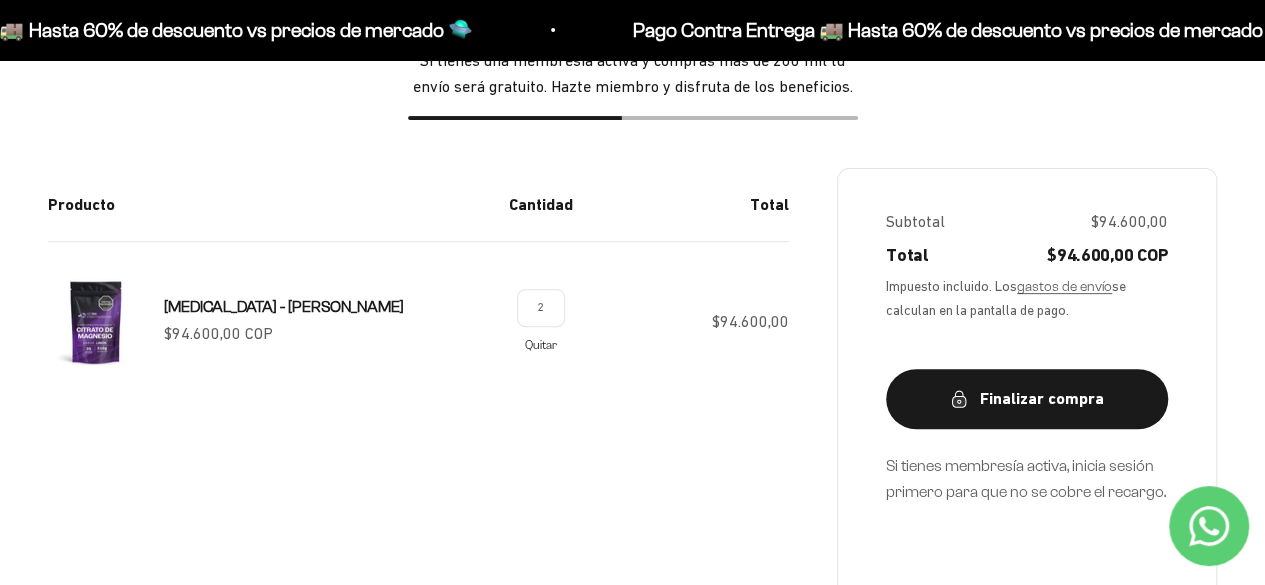 click on "Quitar" at bounding box center [541, 344] 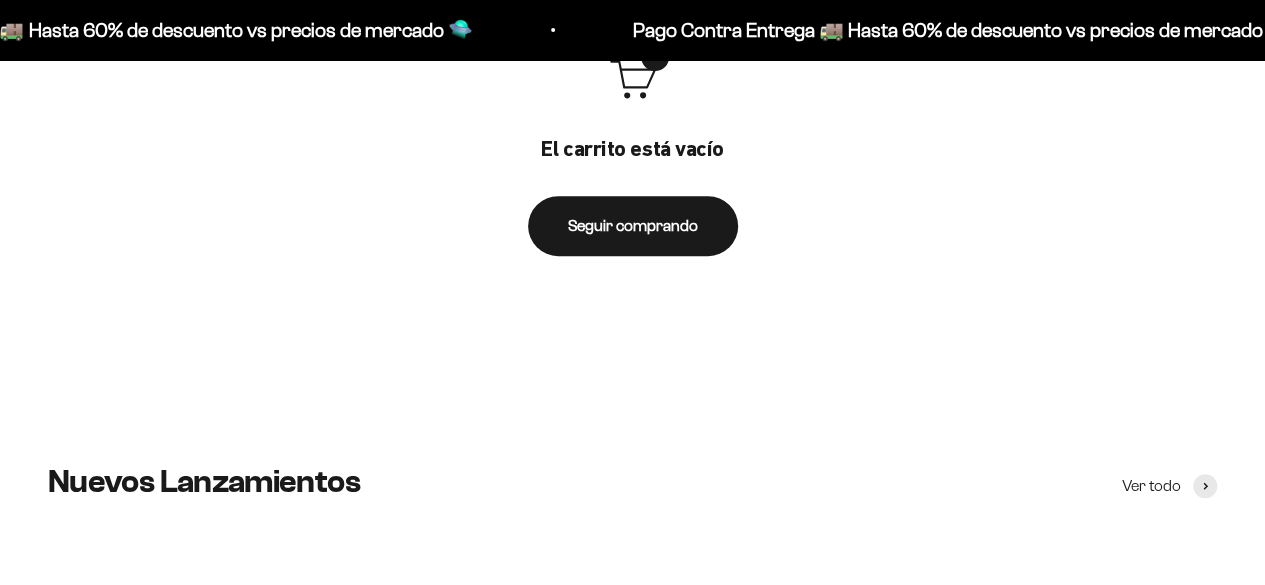 scroll, scrollTop: 284, scrollLeft: 0, axis: vertical 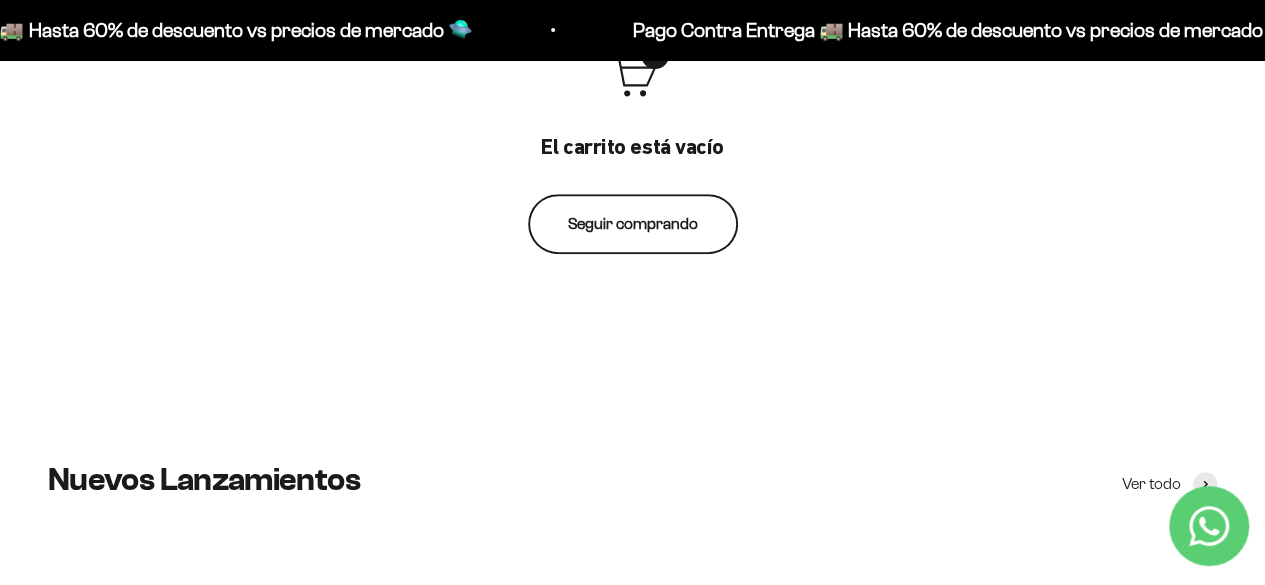 click on "Seguir comprando" at bounding box center (633, 224) 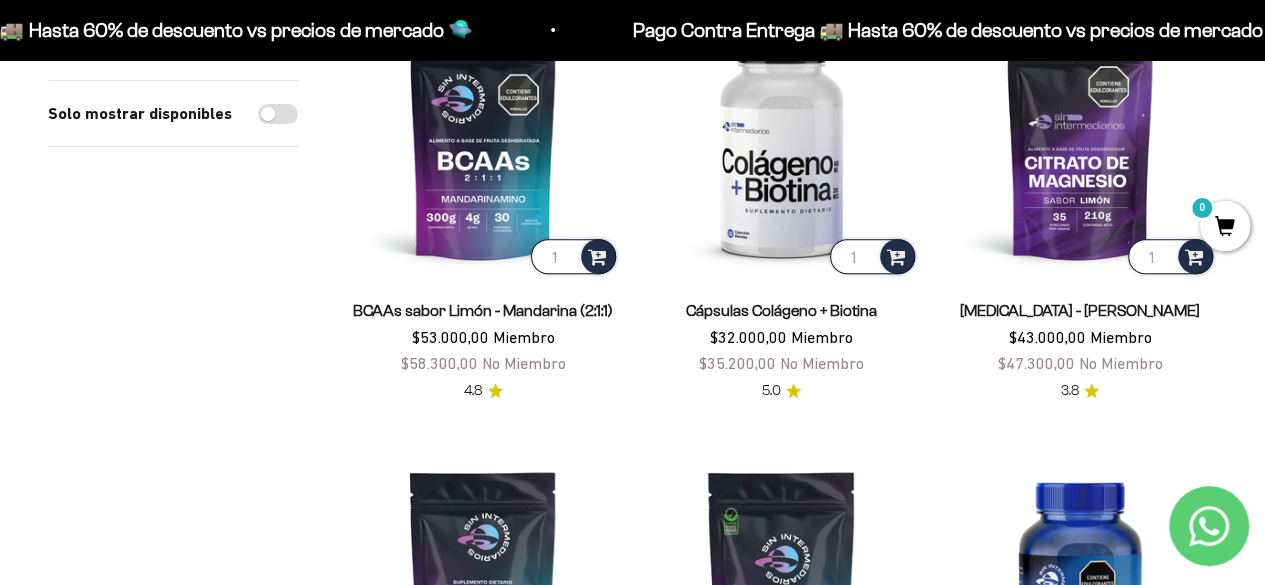 scroll, scrollTop: 363, scrollLeft: 0, axis: vertical 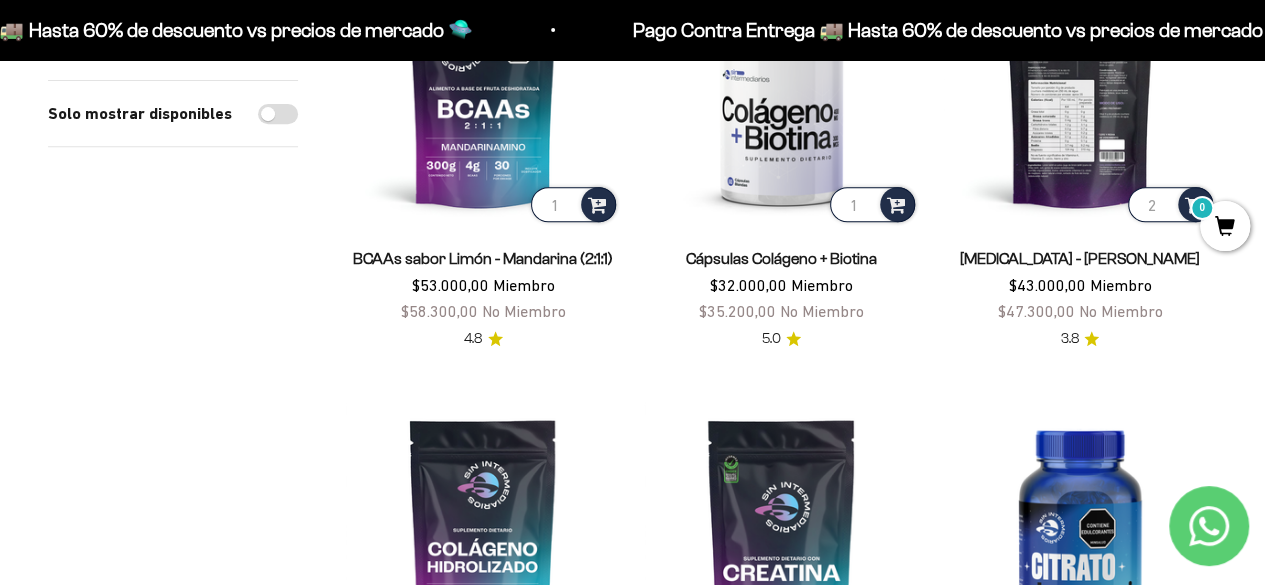 click on "2" at bounding box center [1170, 204] 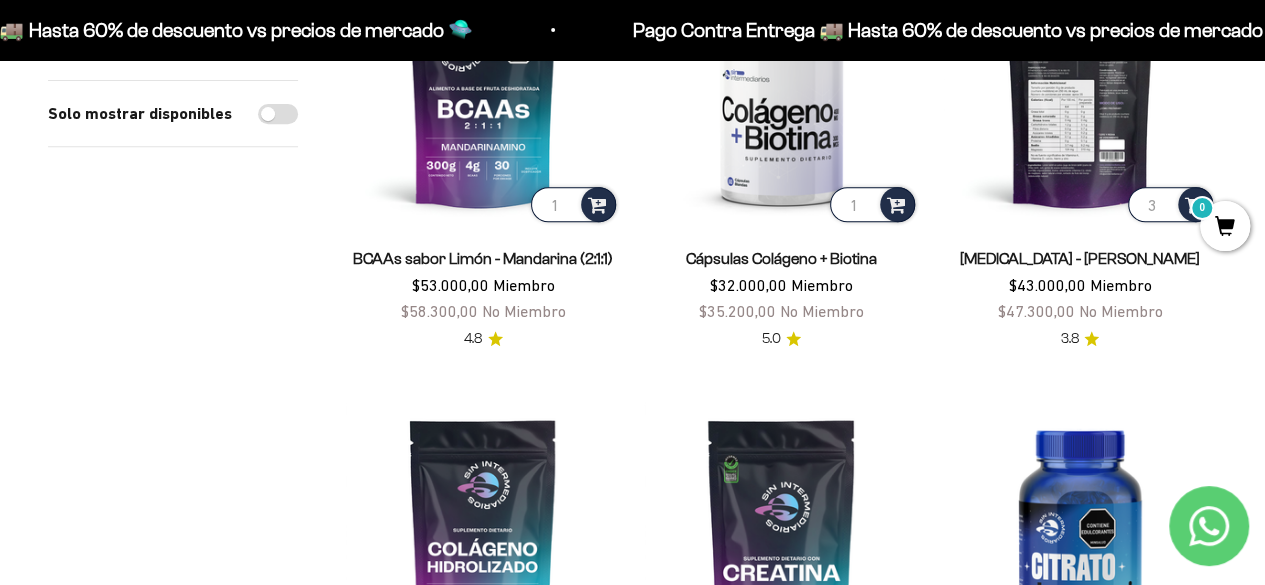 type on "3" 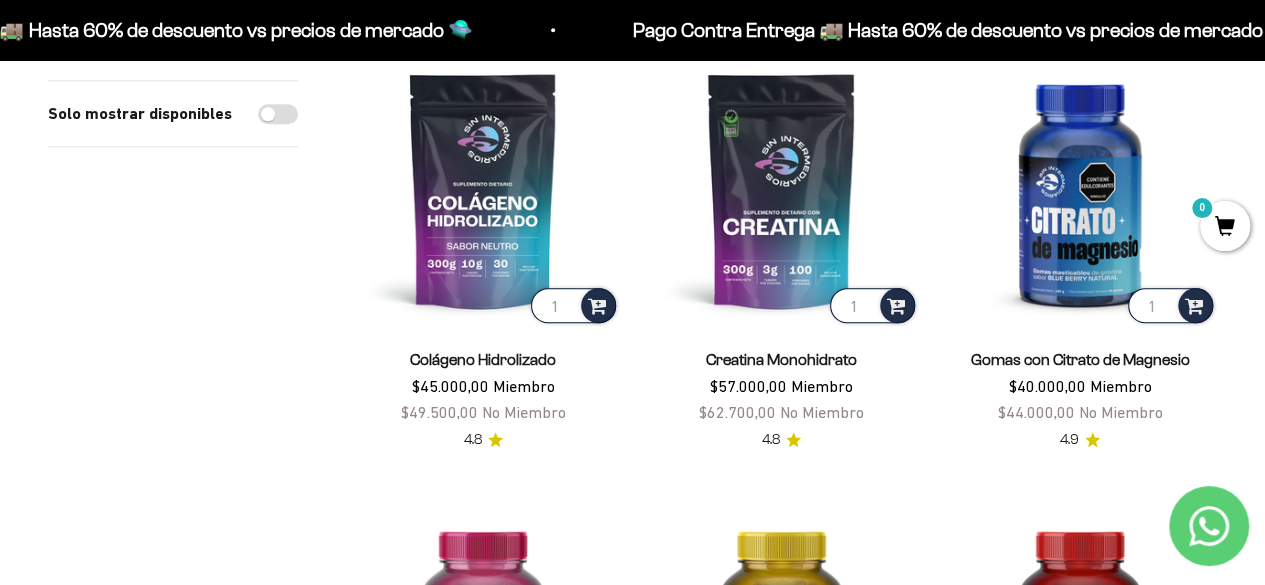 scroll, scrollTop: 711, scrollLeft: 0, axis: vertical 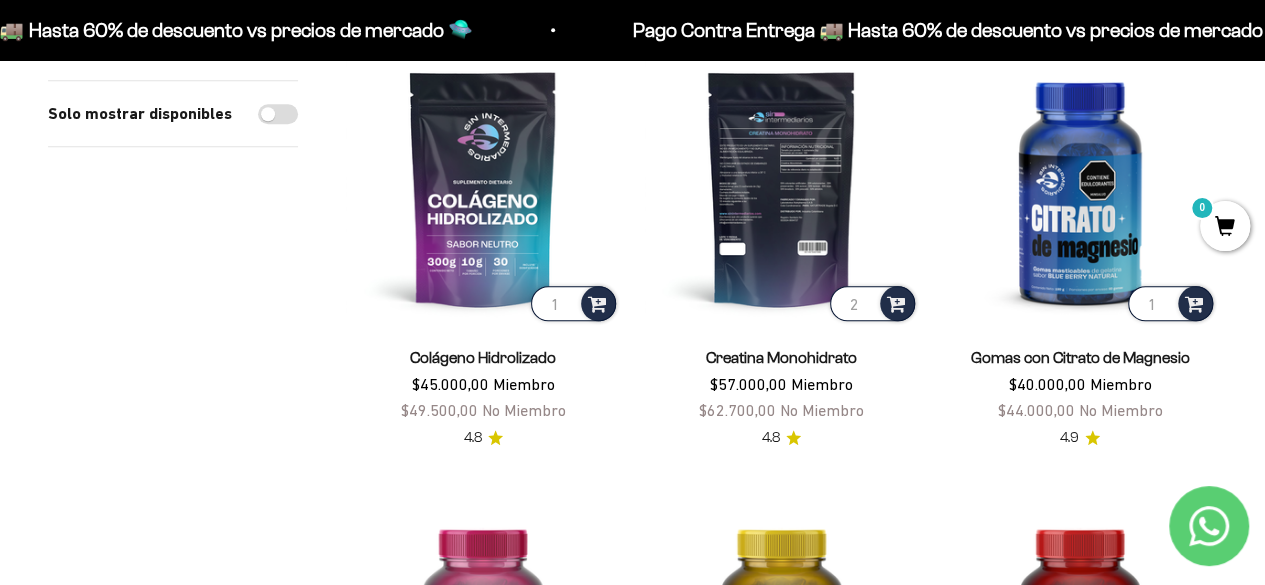 click on "2" at bounding box center [872, 303] 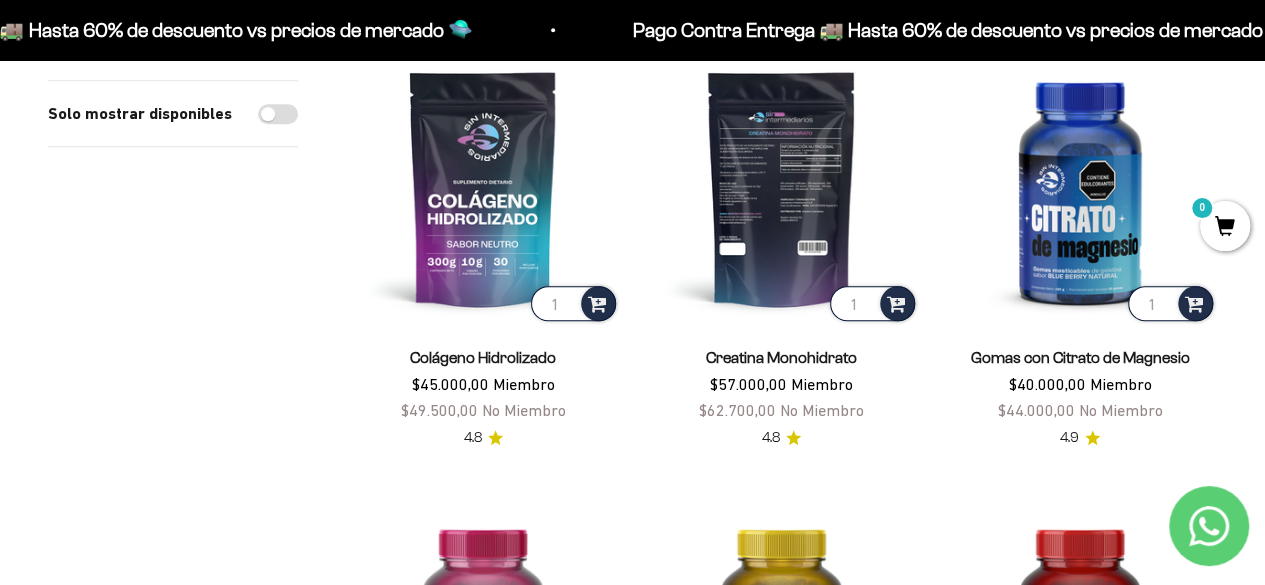 type on "1" 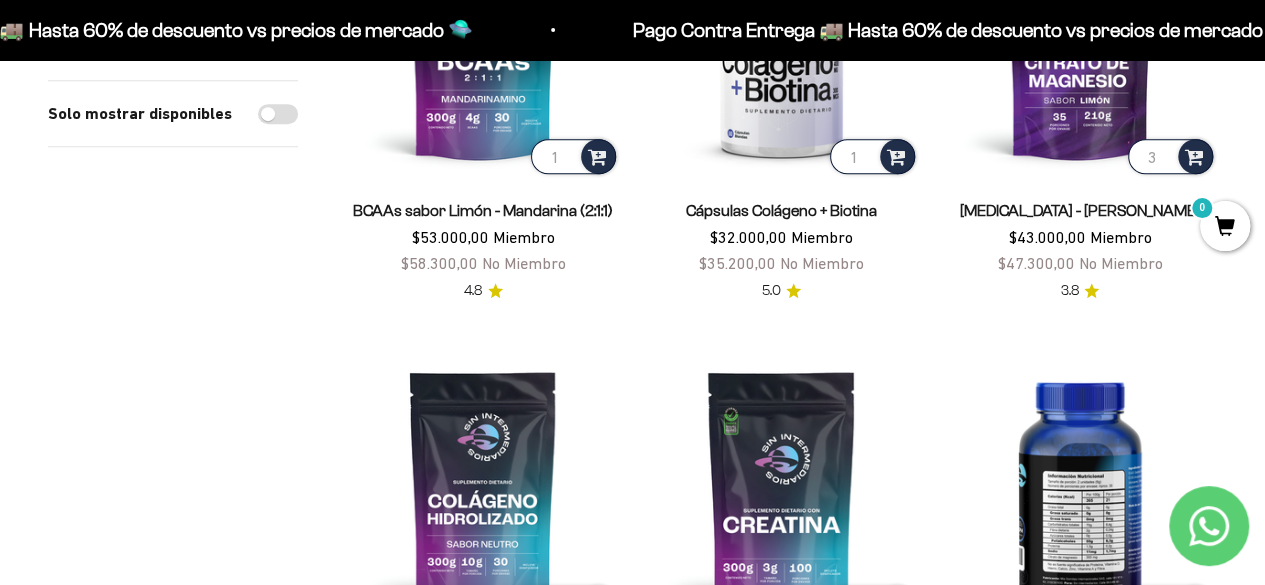 scroll, scrollTop: 409, scrollLeft: 0, axis: vertical 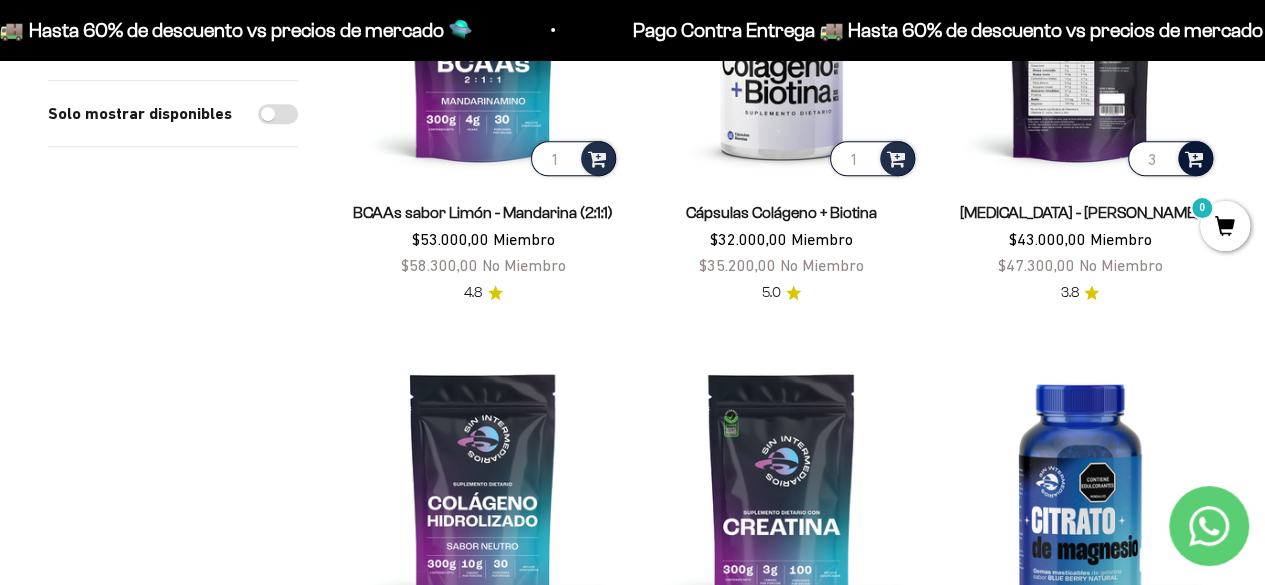 click at bounding box center [1194, 157] 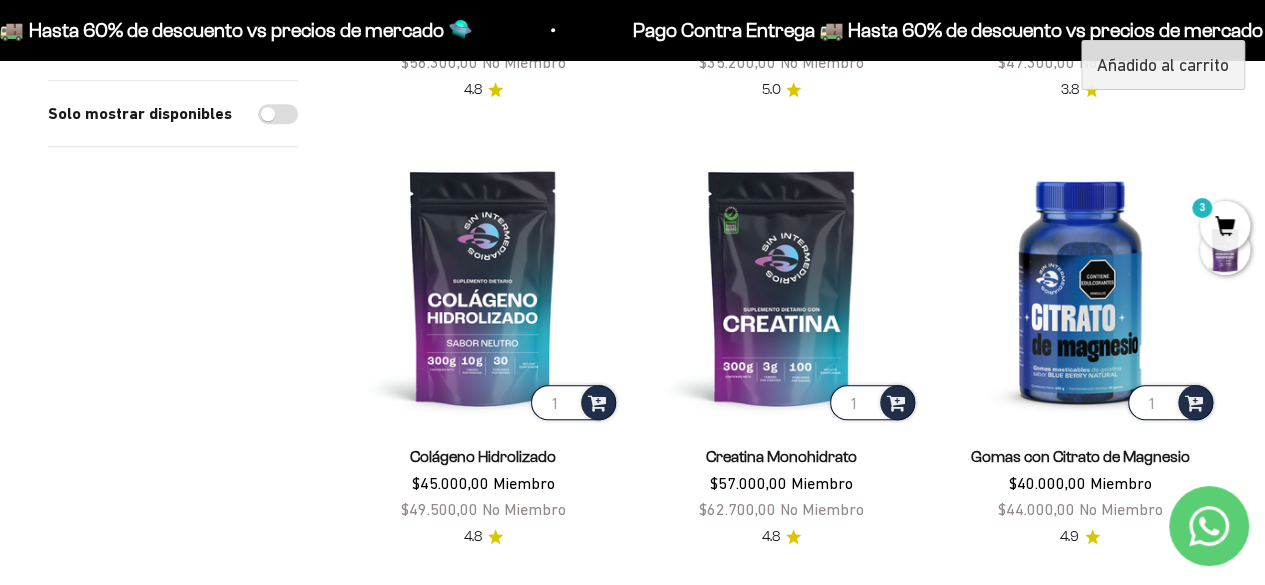 scroll, scrollTop: 617, scrollLeft: 0, axis: vertical 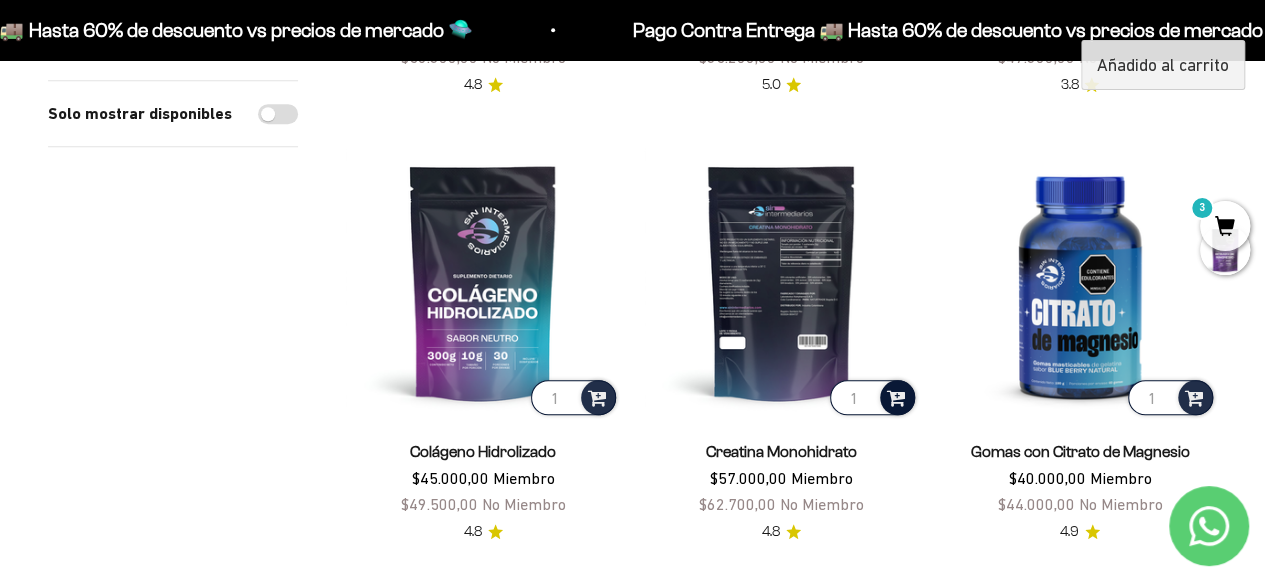 click at bounding box center [896, 396] 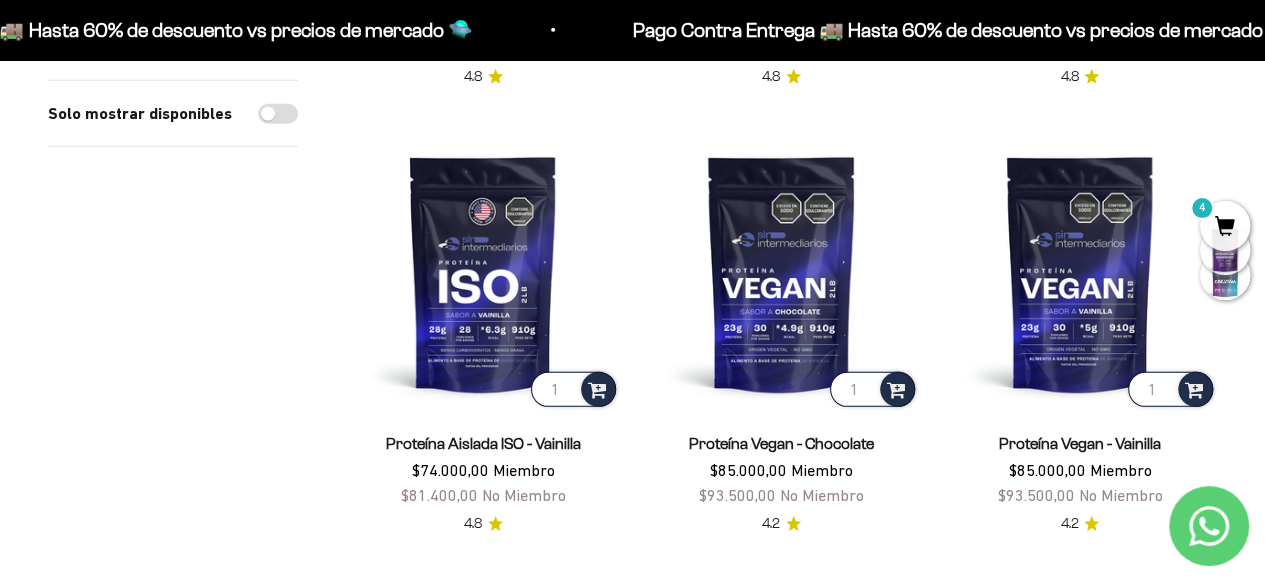 scroll, scrollTop: 2881, scrollLeft: 0, axis: vertical 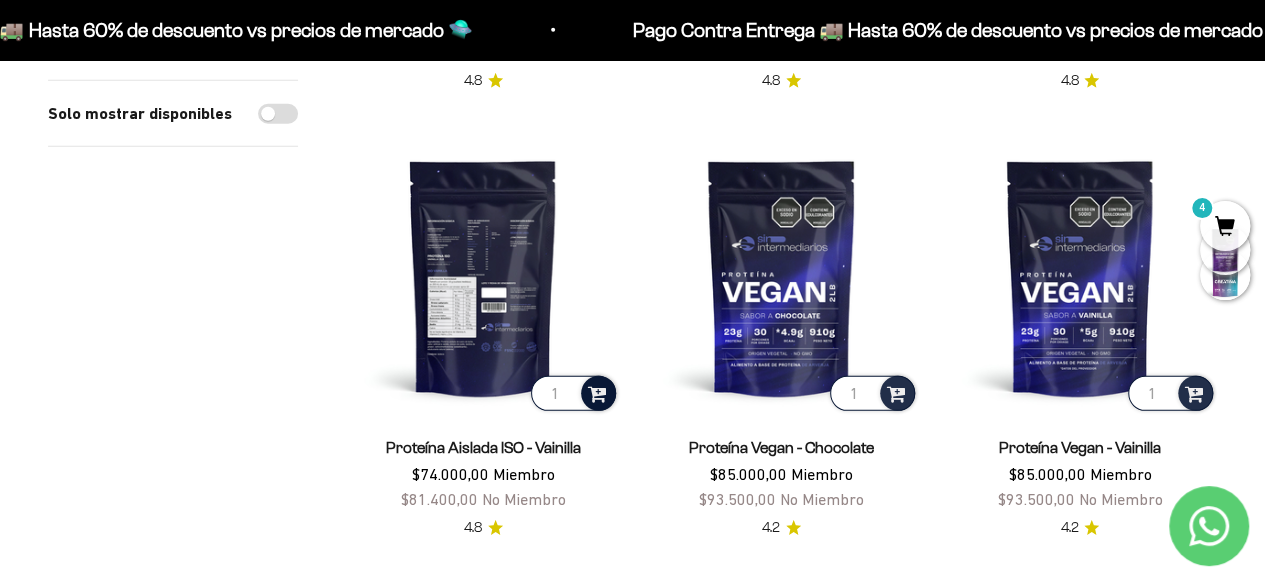 click at bounding box center (597, 392) 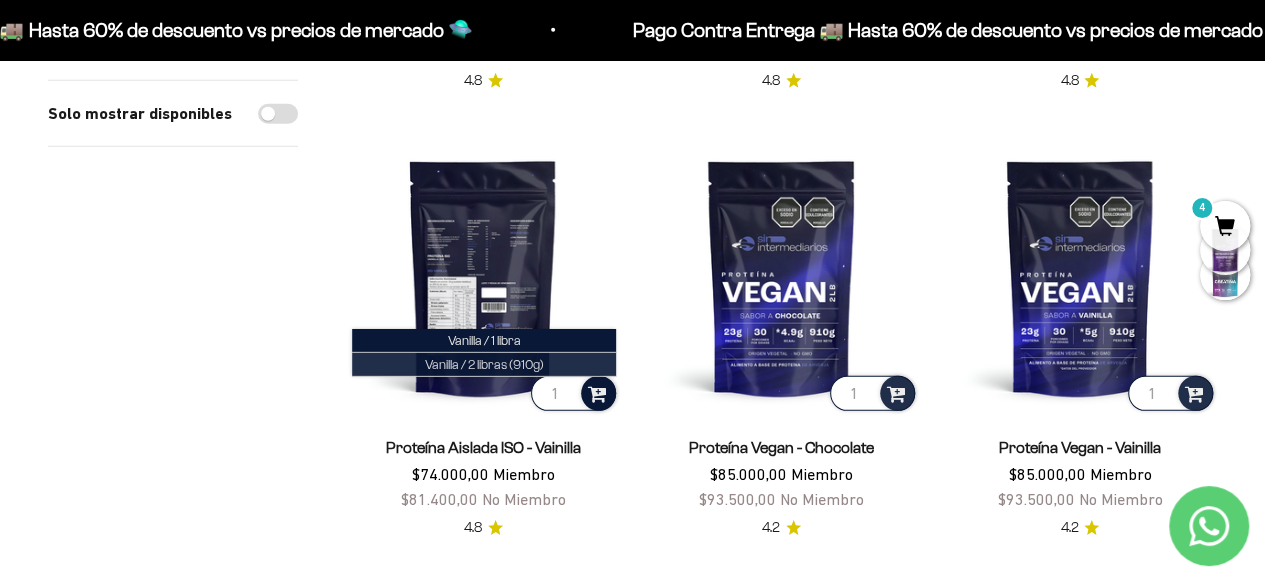 click on "Vanilla / 2 libras (910g)" at bounding box center [484, 364] 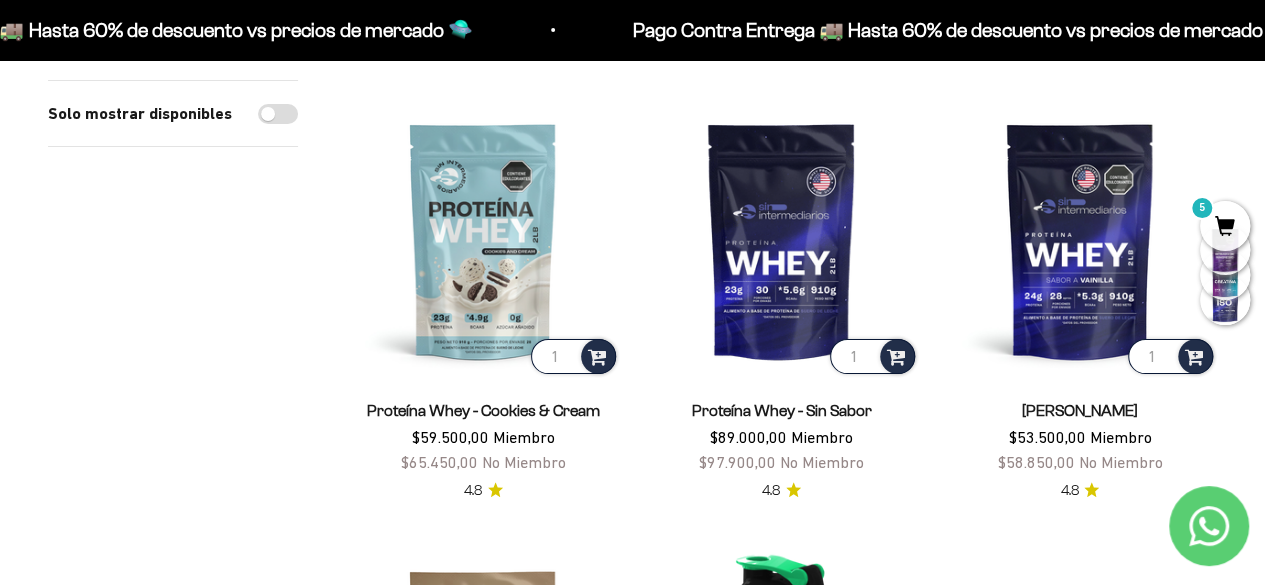 scroll, scrollTop: 3814, scrollLeft: 0, axis: vertical 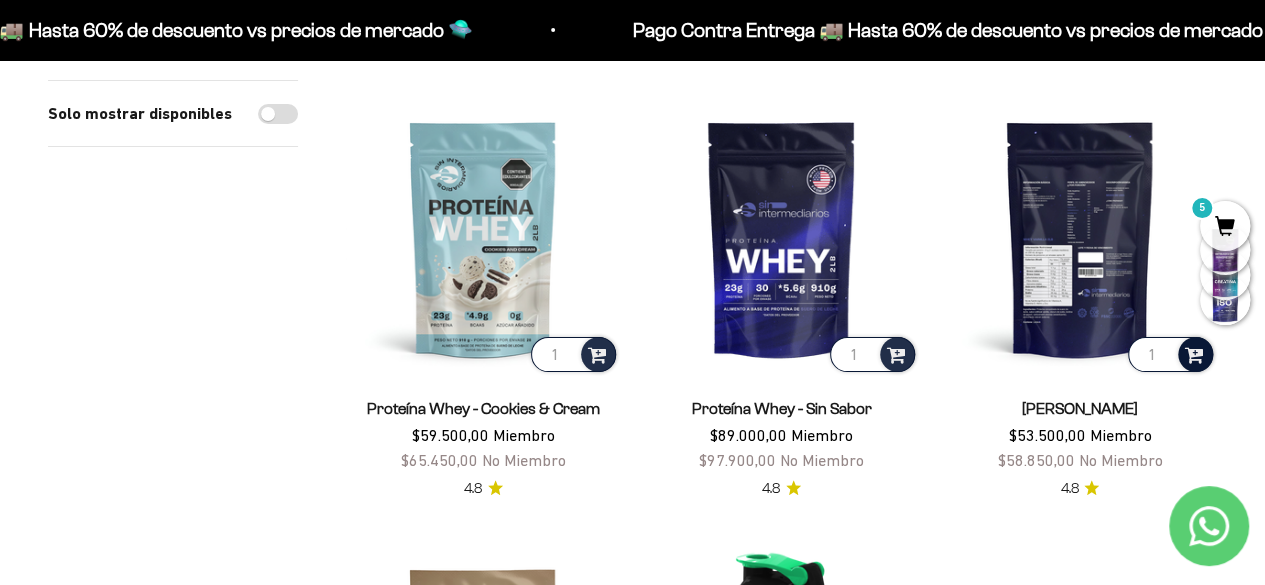 click at bounding box center (1194, 353) 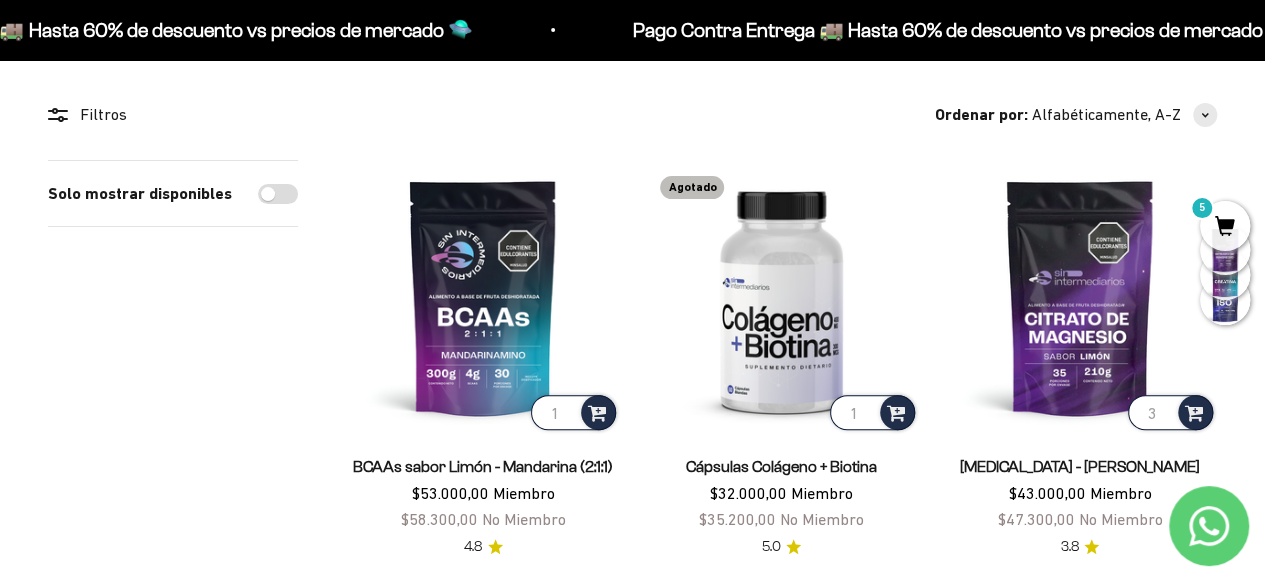 scroll, scrollTop: 156, scrollLeft: 0, axis: vertical 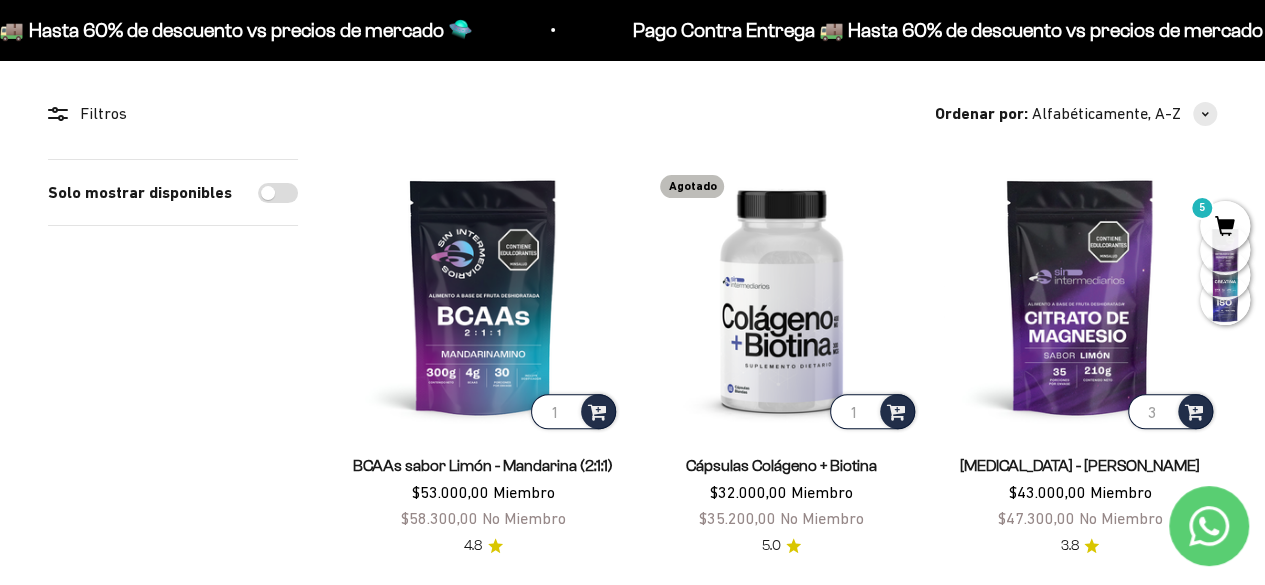 click on "5" at bounding box center (1225, 226) 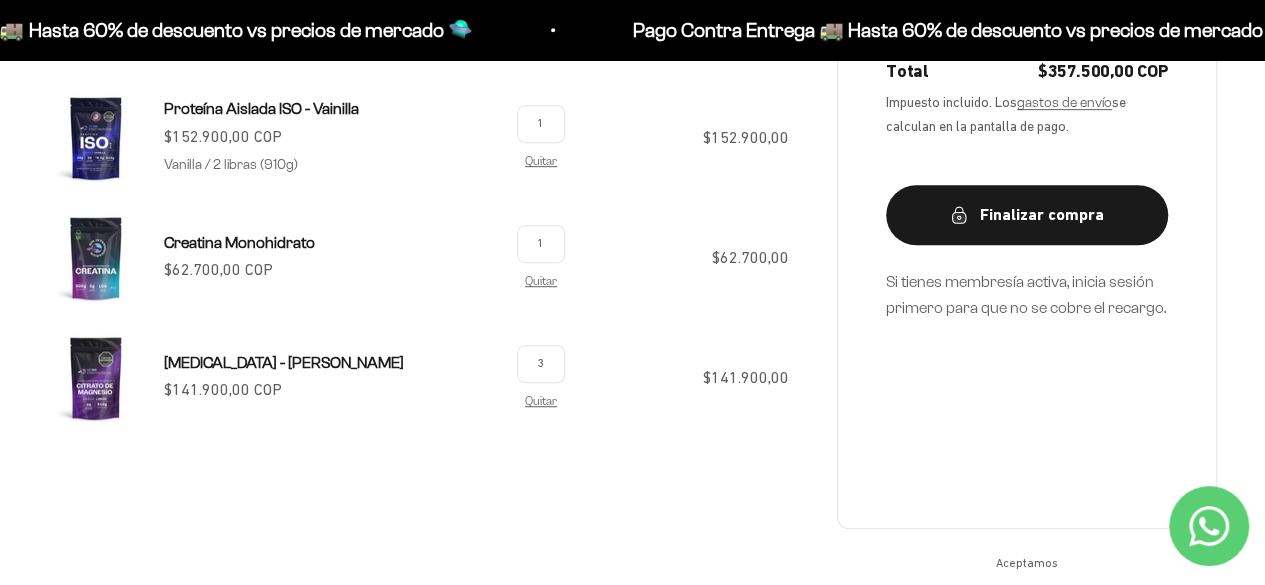 scroll, scrollTop: 470, scrollLeft: 0, axis: vertical 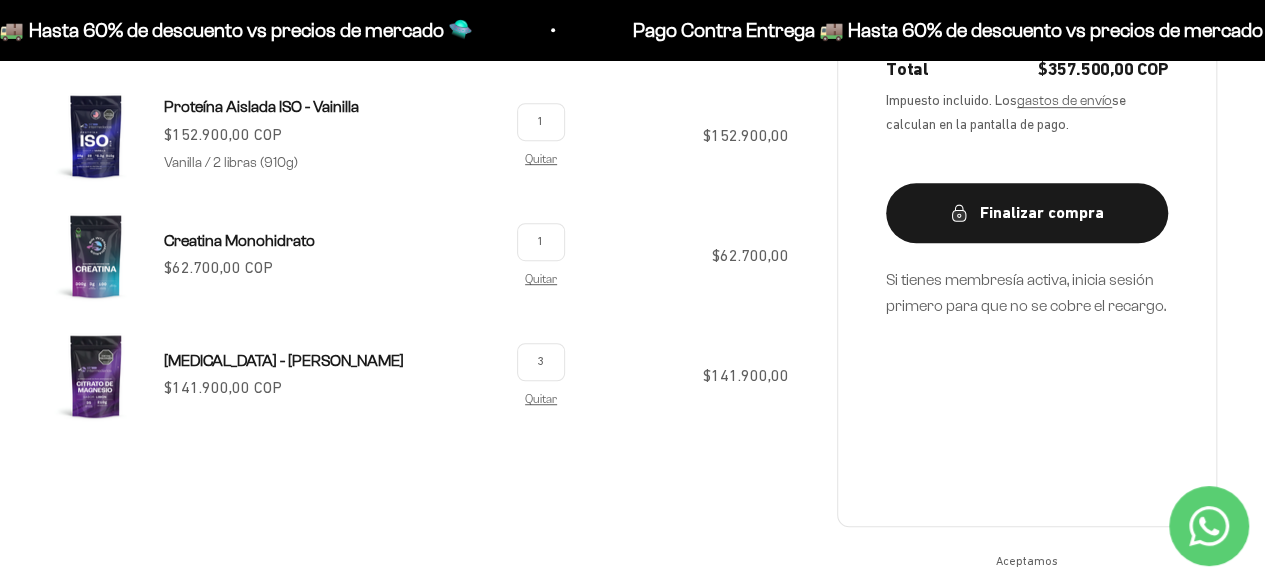 click on "3" at bounding box center [541, 361] 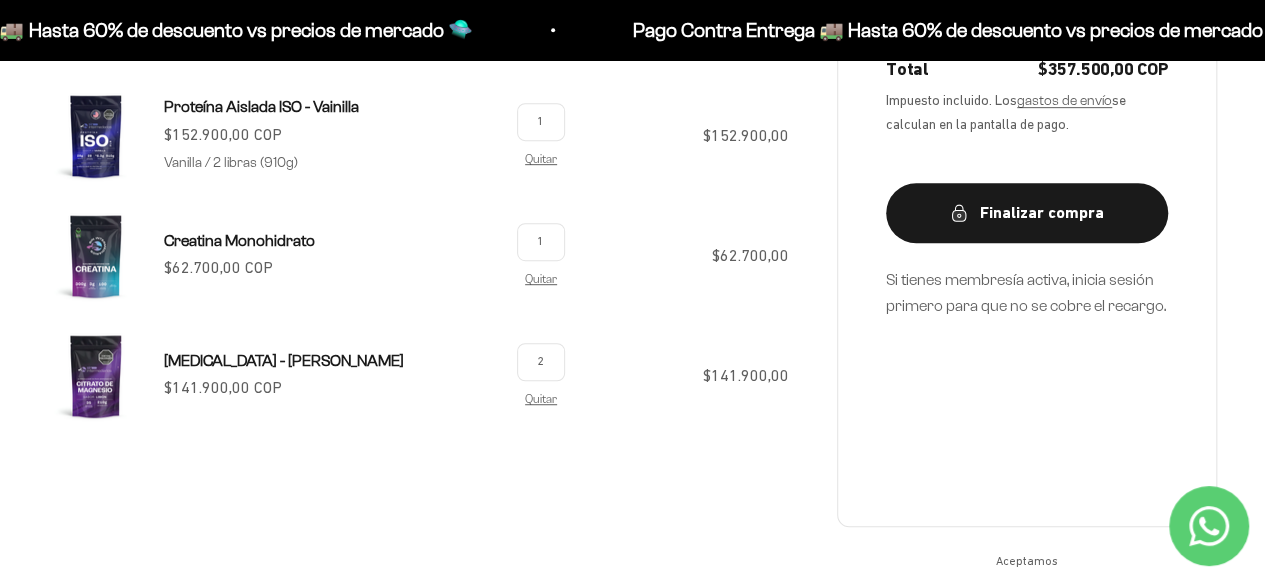 type on "2" 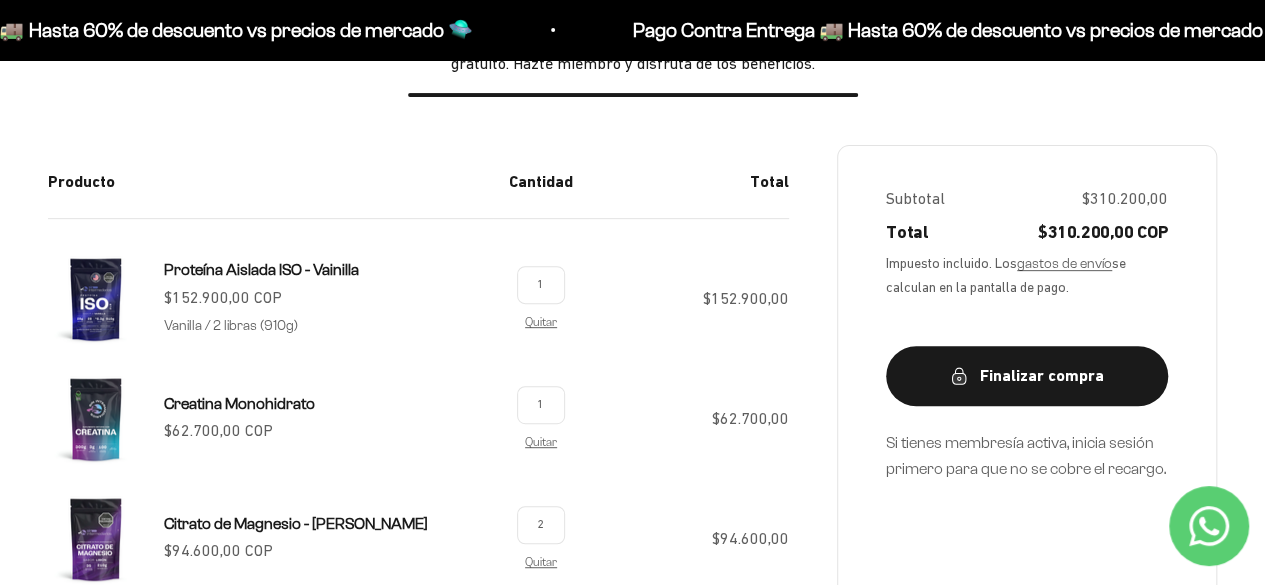 scroll, scrollTop: 0, scrollLeft: 0, axis: both 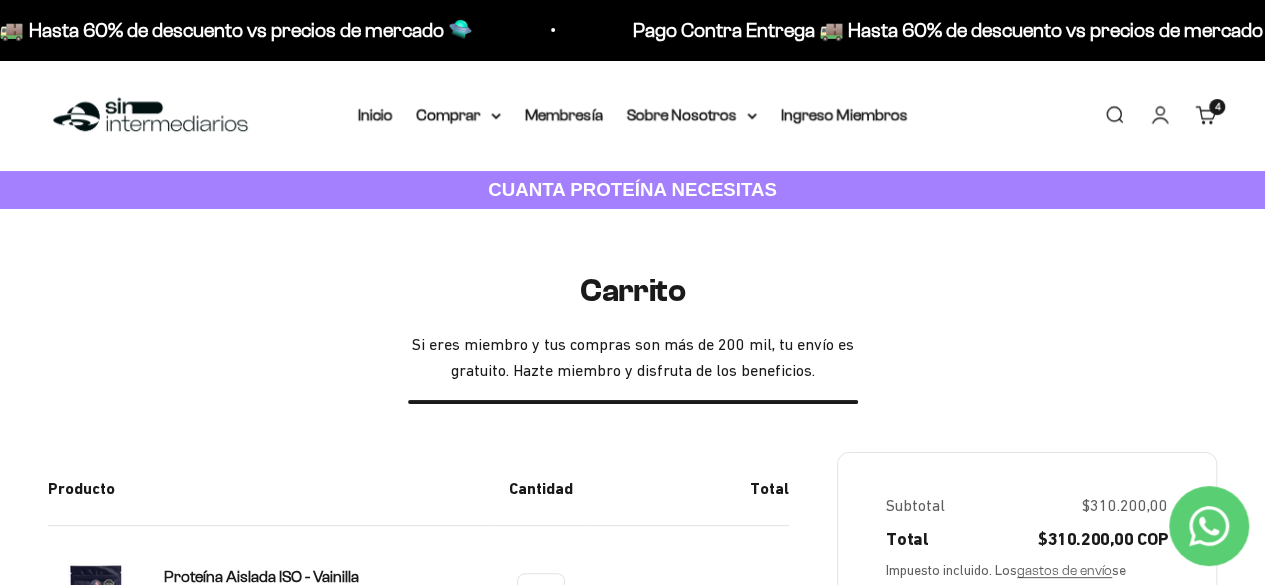 click on "4 artículos
4" at bounding box center [1217, 107] 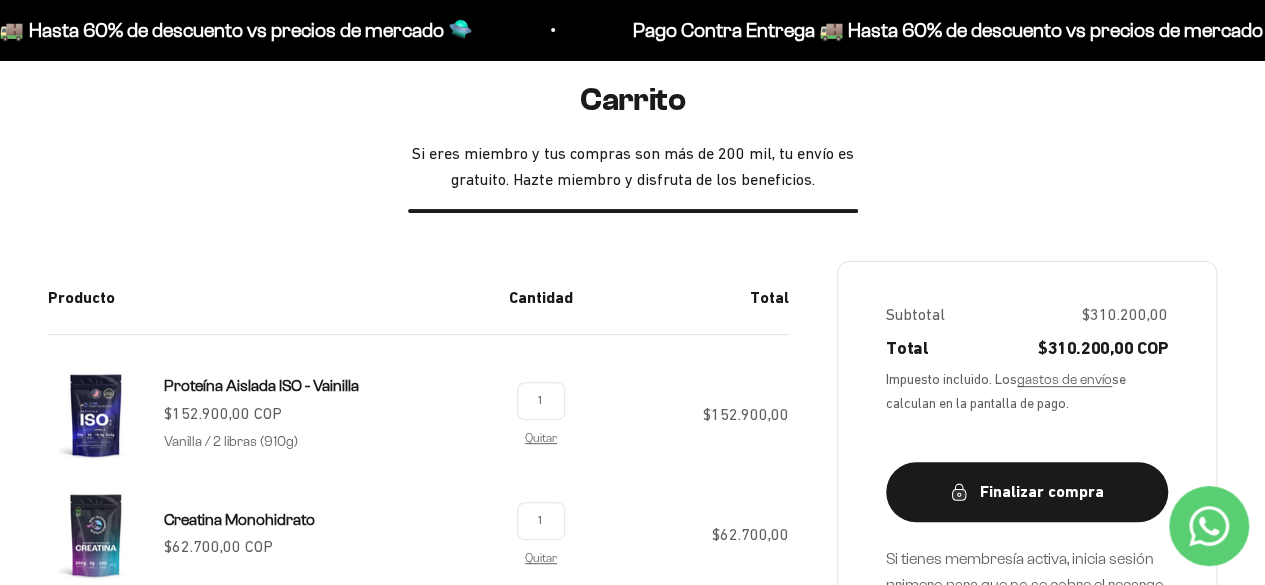 scroll, scrollTop: 0, scrollLeft: 0, axis: both 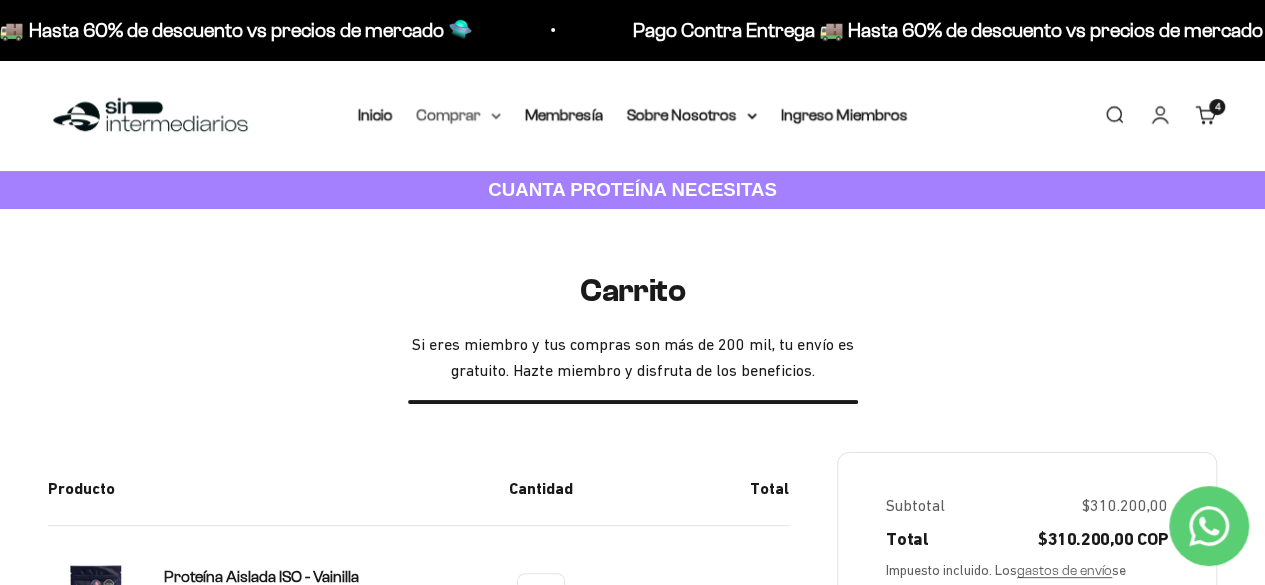 click on "Comprar" at bounding box center [459, 115] 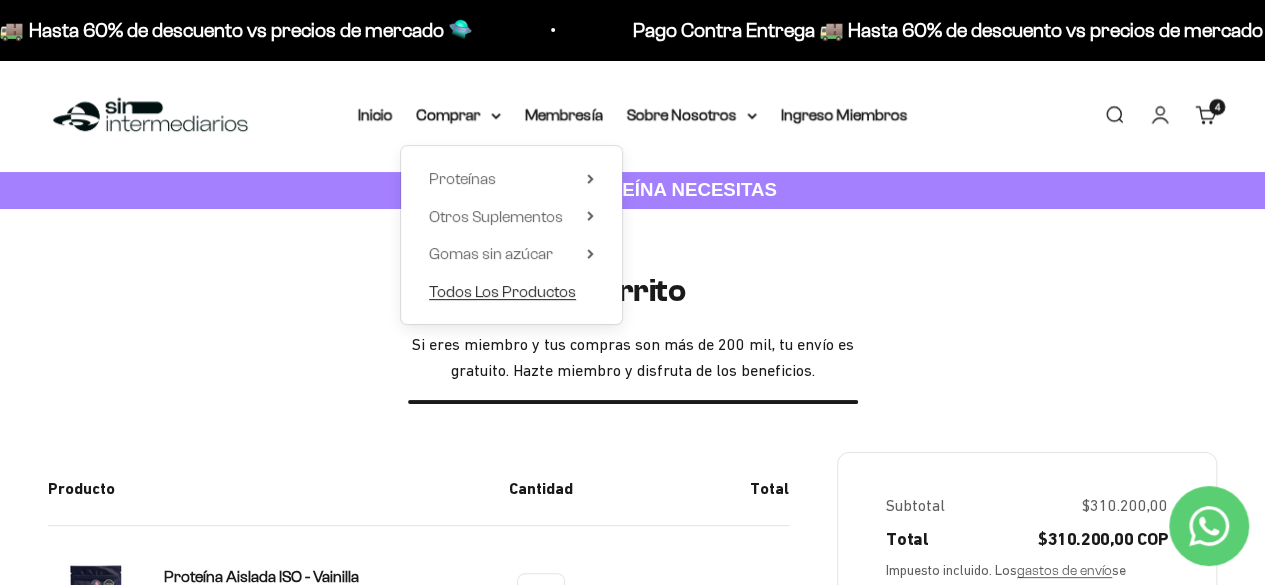 click on "Todos Los Productos" at bounding box center [502, 291] 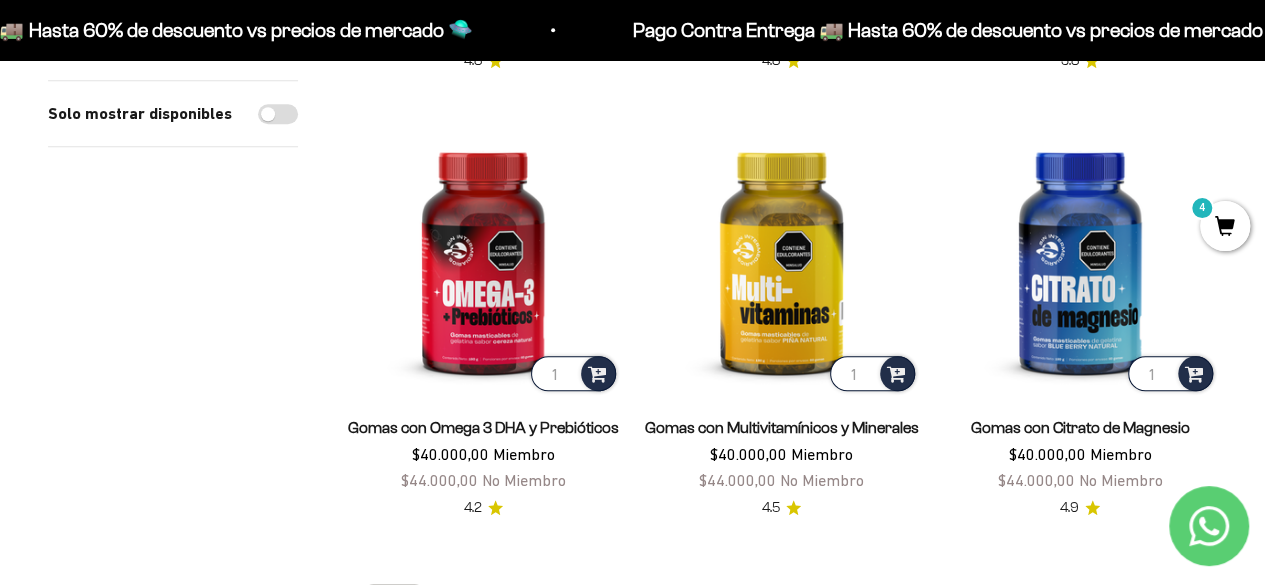 scroll, scrollTop: 642, scrollLeft: 0, axis: vertical 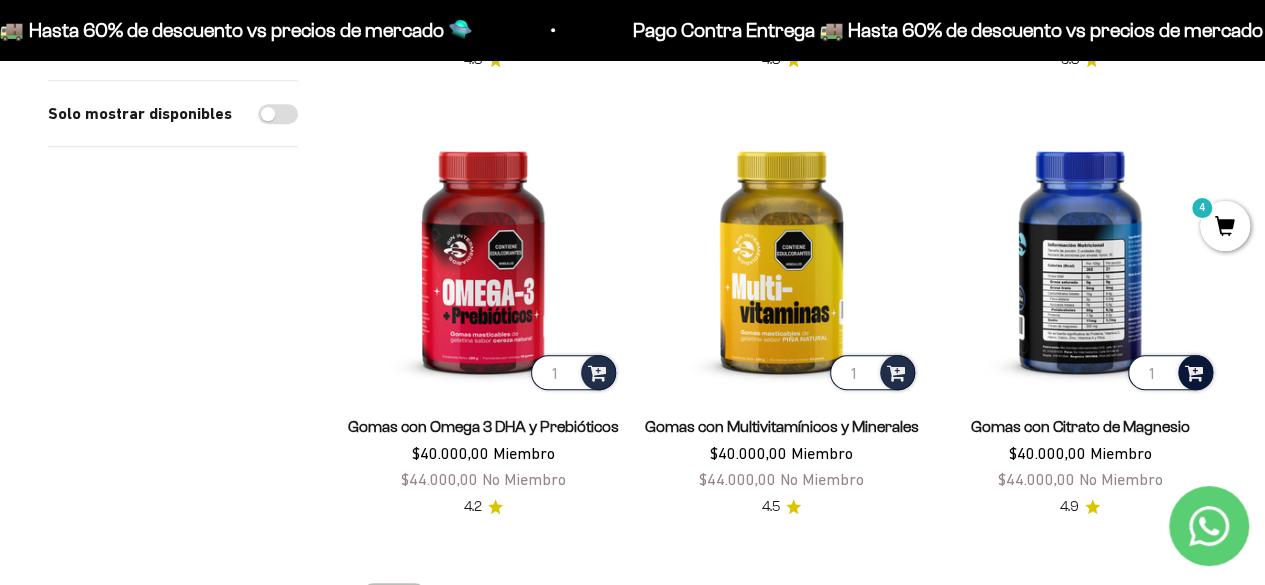 click at bounding box center [1194, 371] 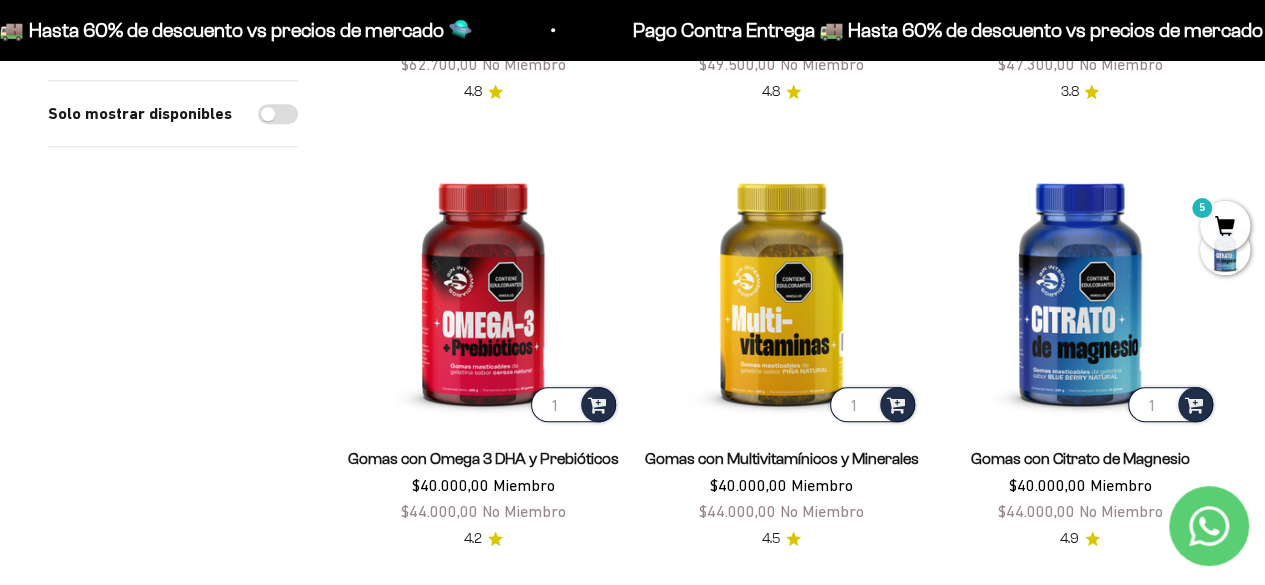scroll, scrollTop: 608, scrollLeft: 0, axis: vertical 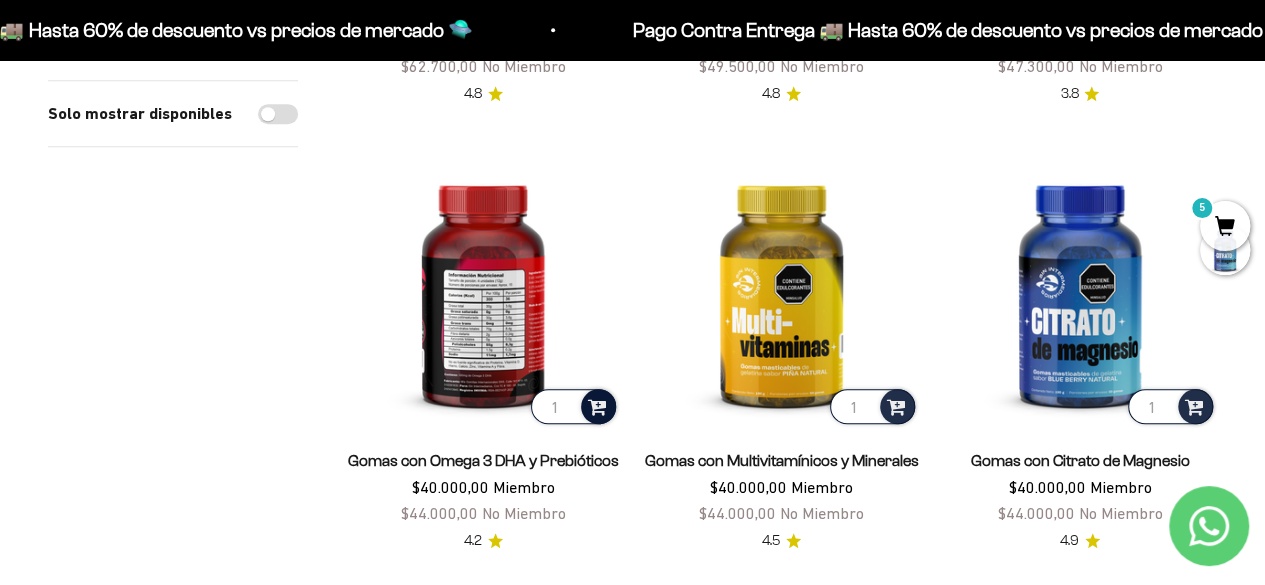 click at bounding box center (597, 405) 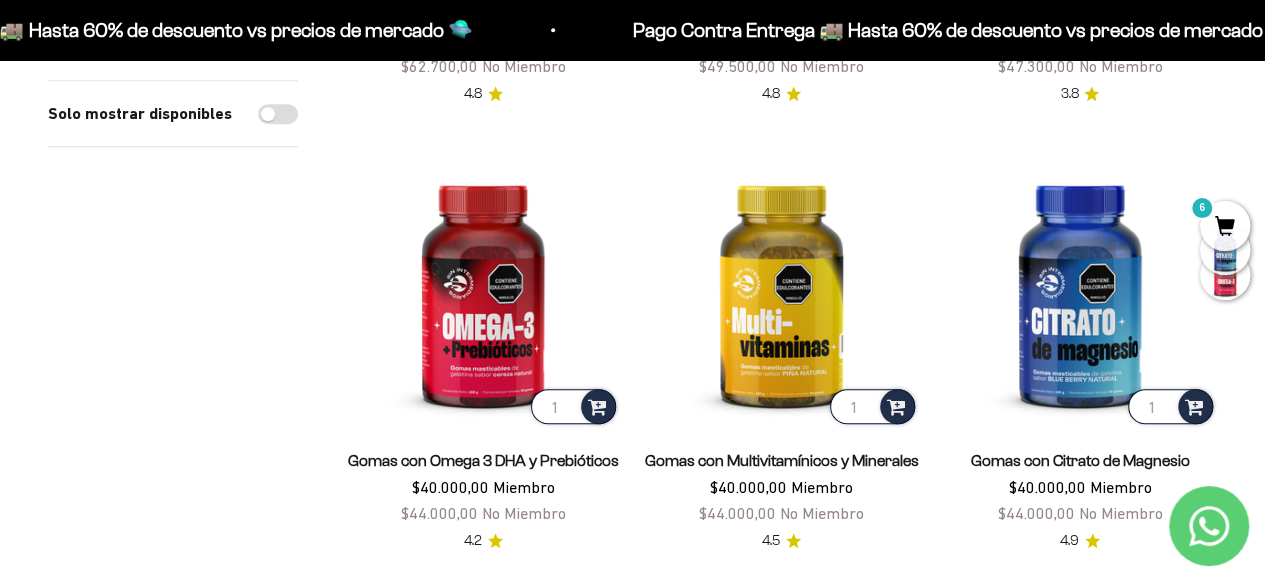 click on "6" at bounding box center (1225, 226) 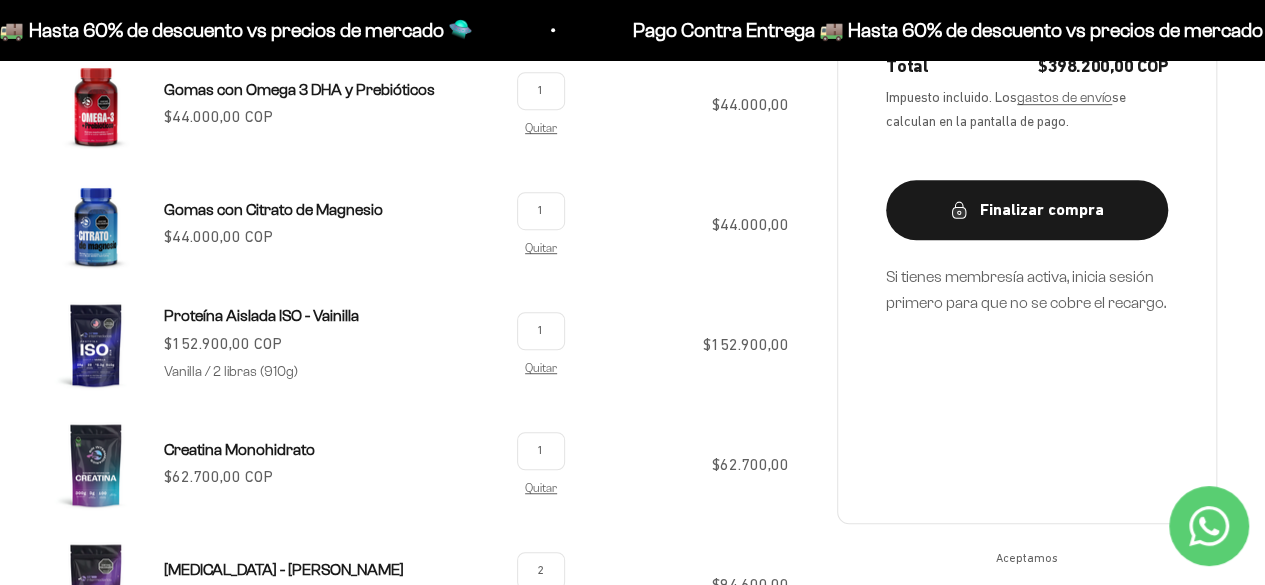 scroll, scrollTop: 508, scrollLeft: 0, axis: vertical 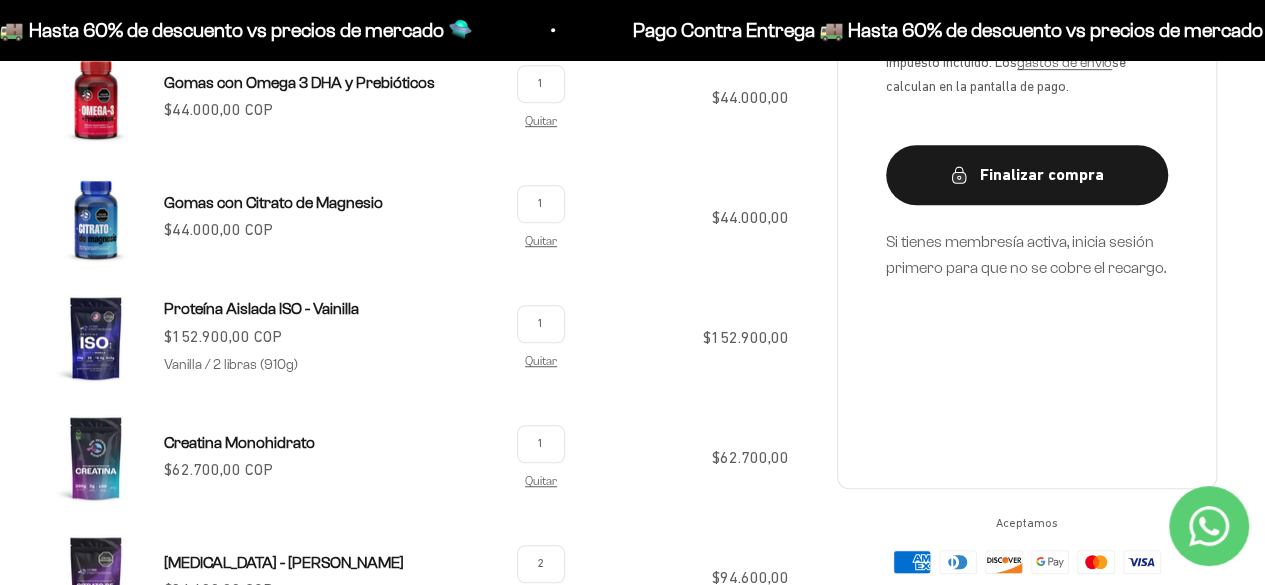 click on "Gomas con Citrato de Magnesio
Precio de oferta $44.000,00 COP
1
Quitar" at bounding box center (270, 230) 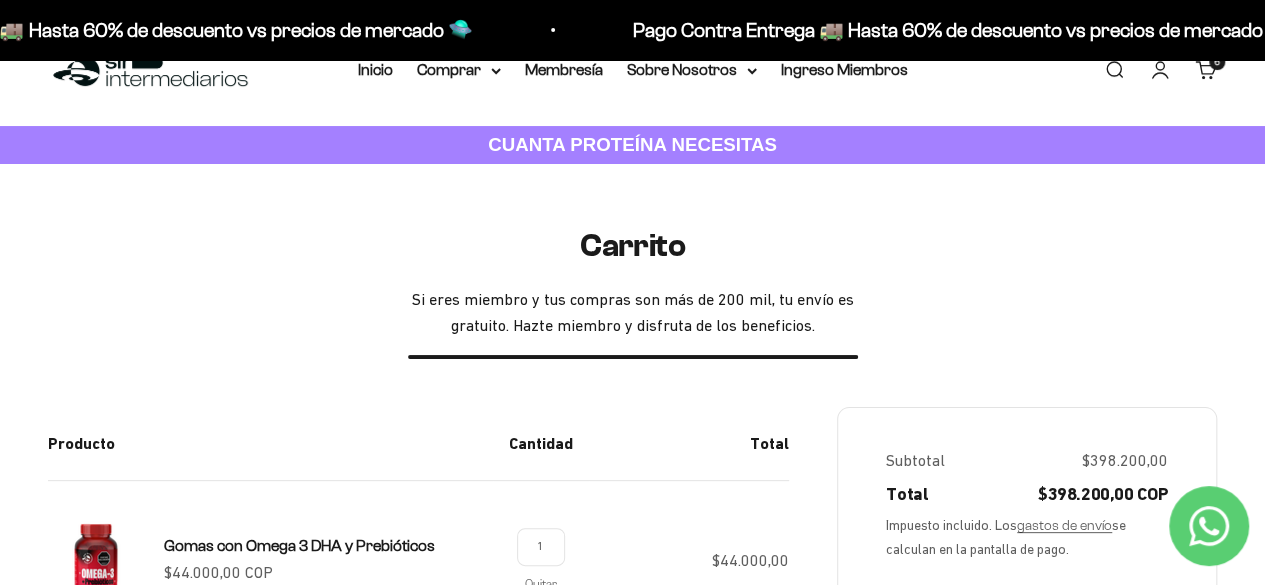 scroll, scrollTop: 0, scrollLeft: 0, axis: both 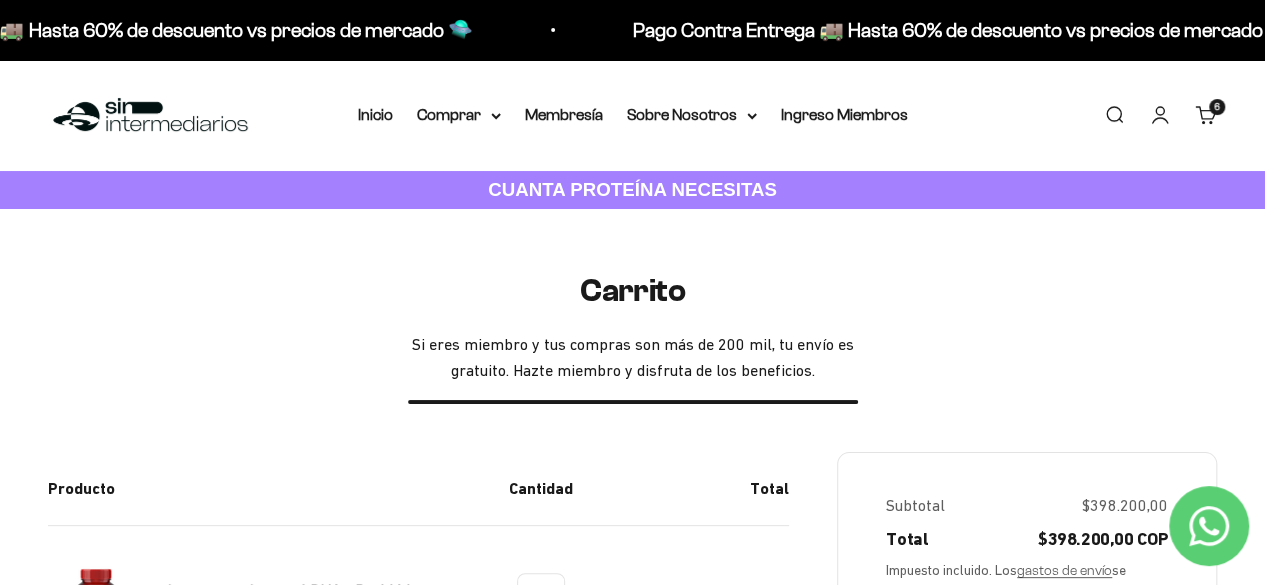 click on "CUANTA PROTEÍNA NECESITAS" at bounding box center [632, 189] 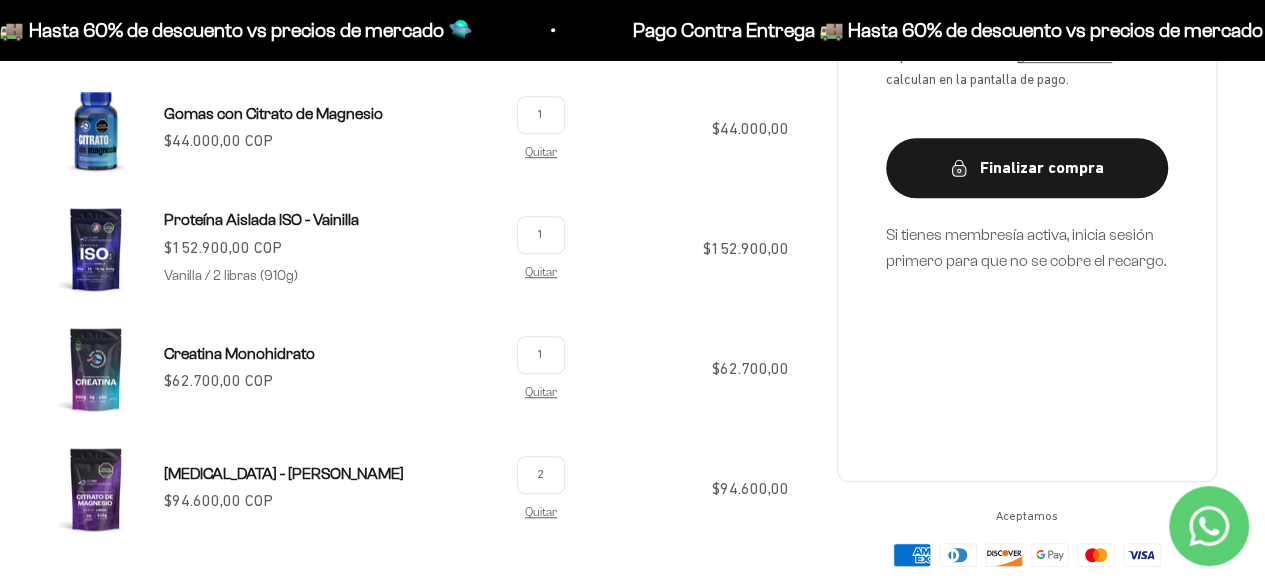 scroll, scrollTop: 598, scrollLeft: 0, axis: vertical 